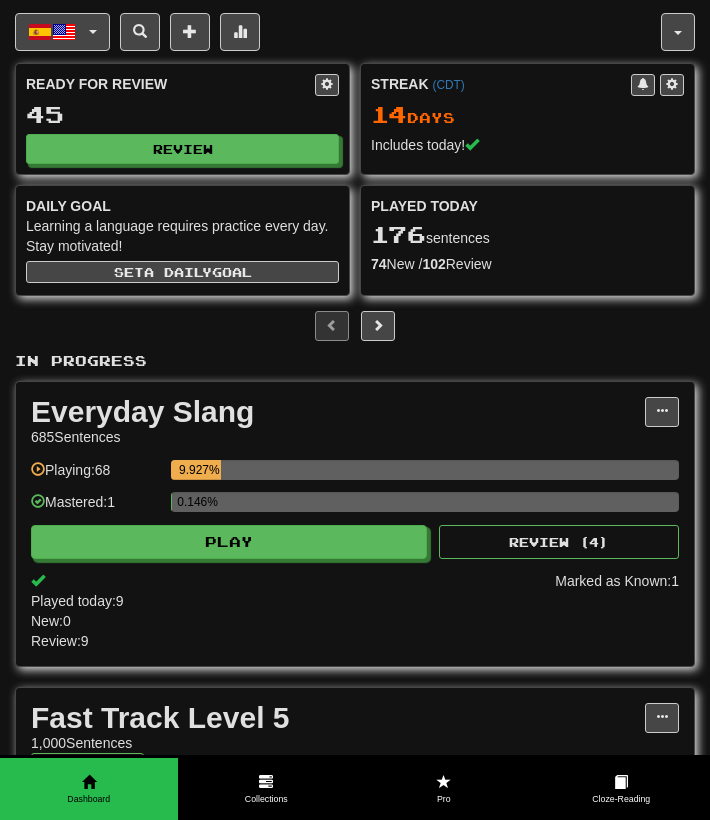 scroll, scrollTop: 0, scrollLeft: 0, axis: both 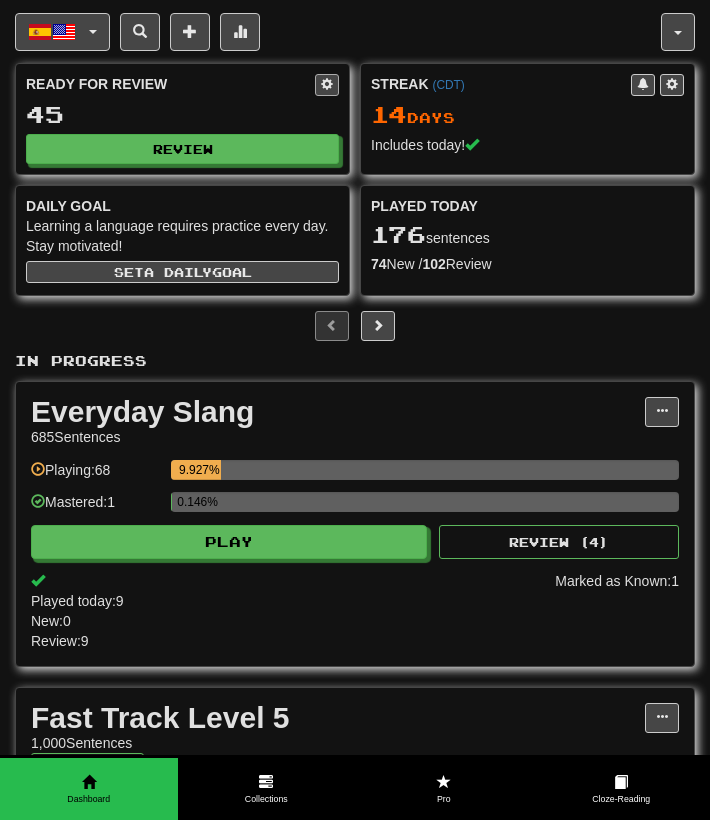 click at bounding box center (327, 85) 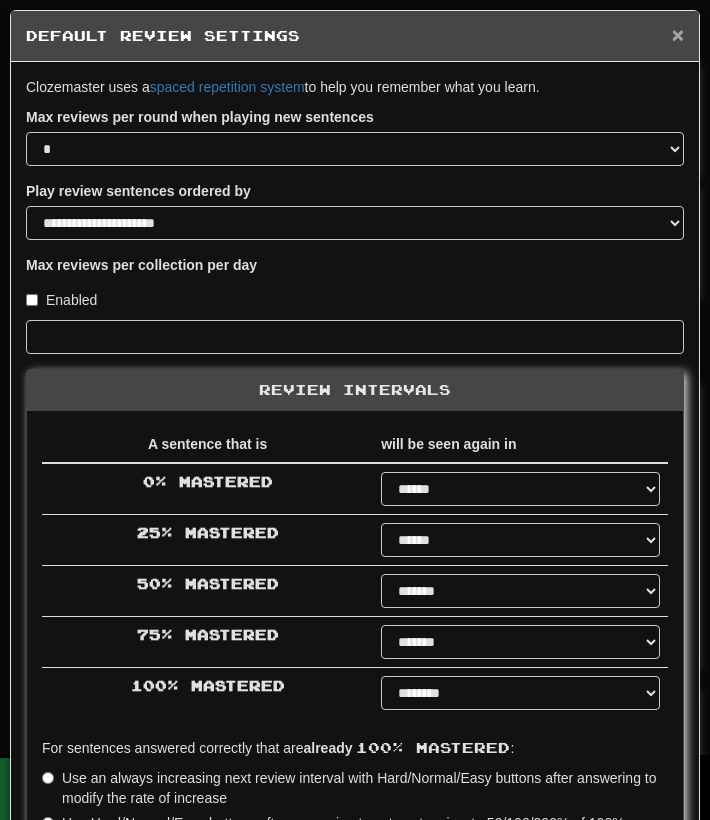 click on "×" at bounding box center (678, 34) 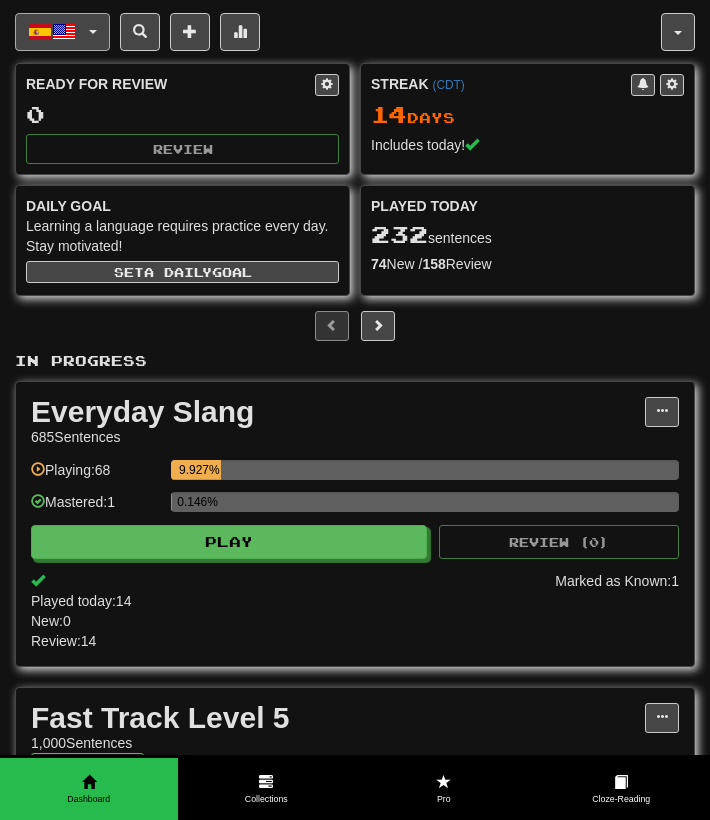 click at bounding box center (64, 32) 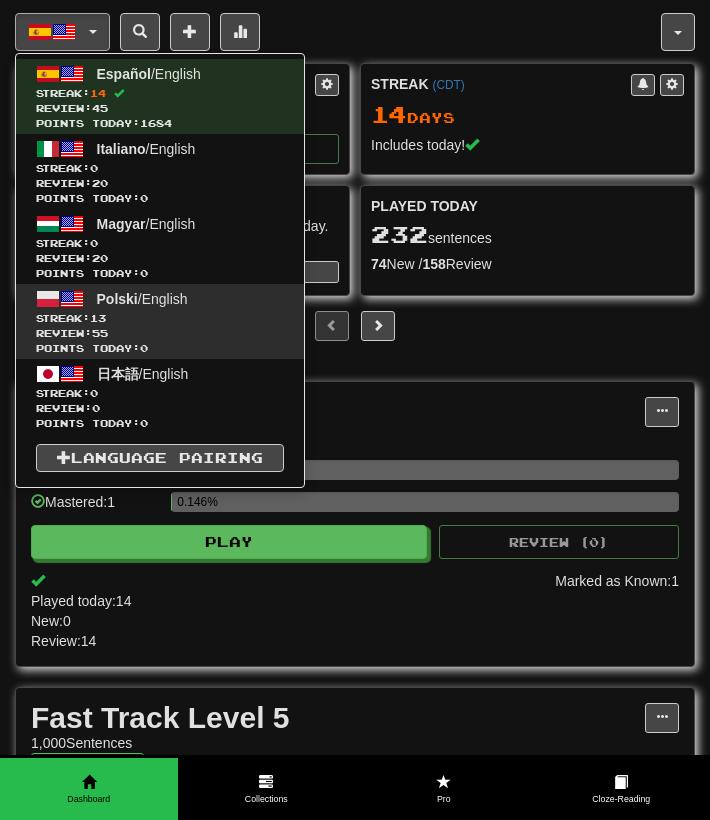 click on "Polski  /  English Streak:  13   Review:  55 Points today:  0" at bounding box center (160, 321) 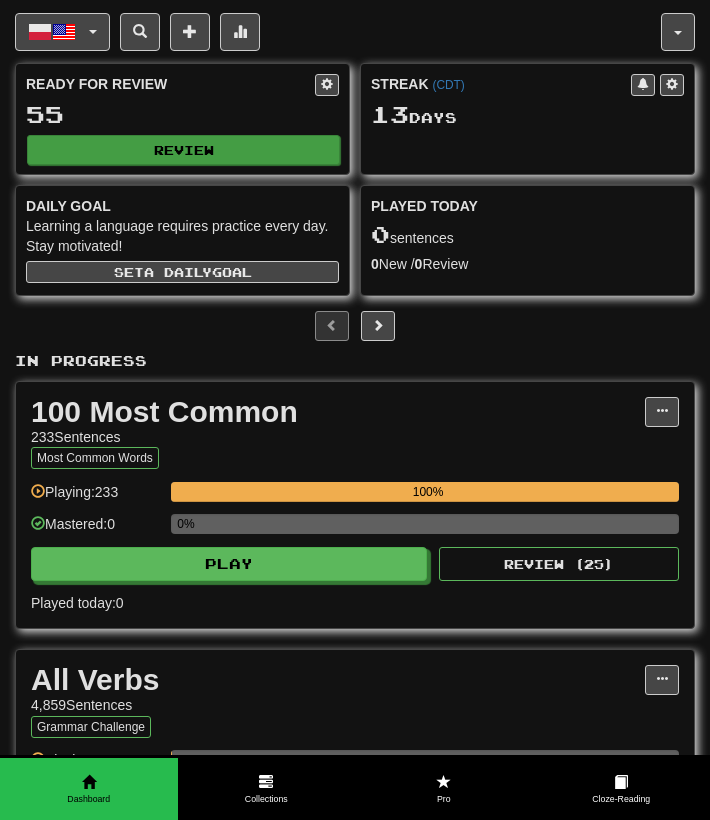 click on "Review" at bounding box center (183, 150) 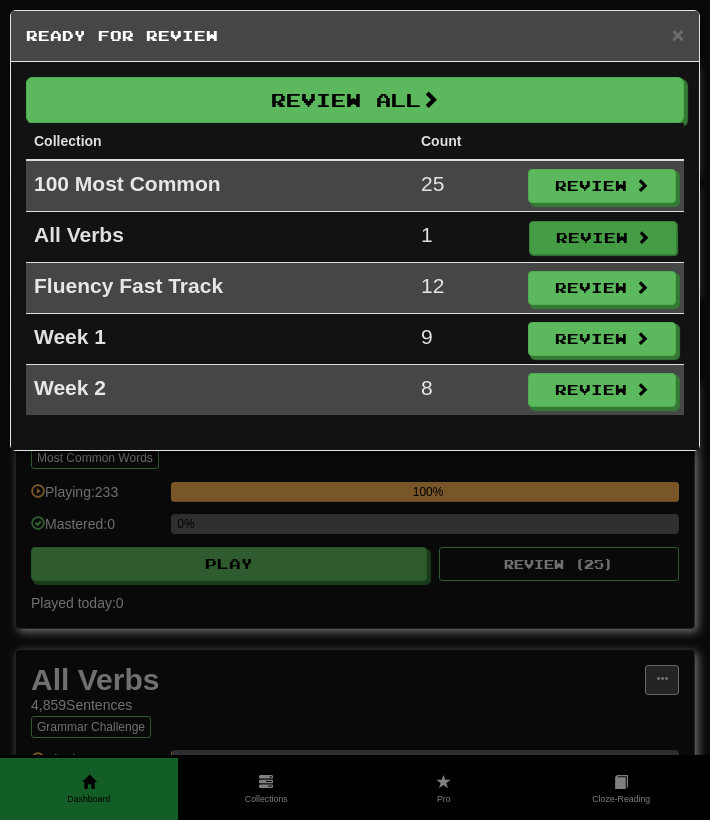 click on "Review" at bounding box center (603, 238) 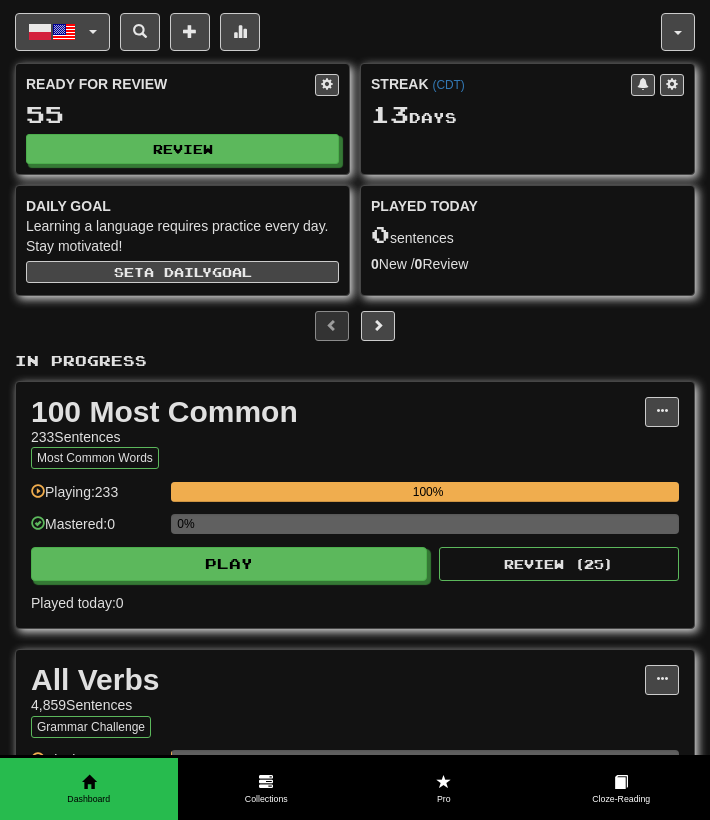 select on "**" 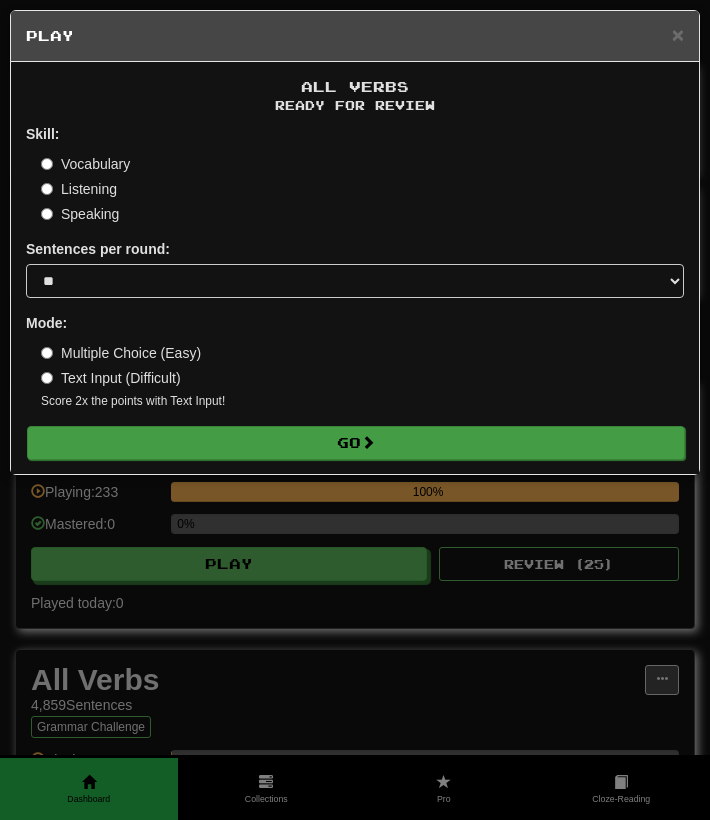 click on "Go" at bounding box center [356, 443] 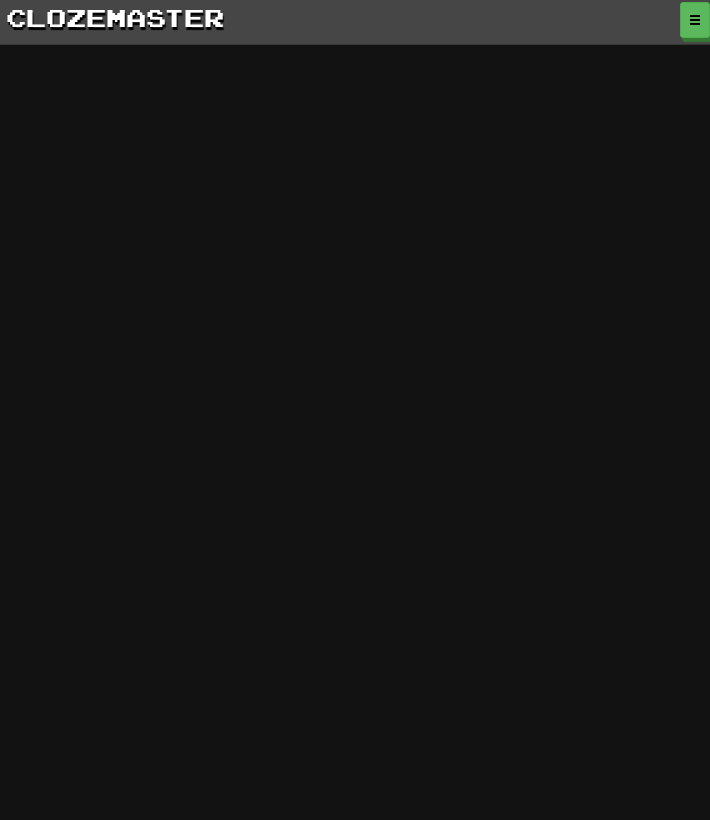 scroll, scrollTop: 0, scrollLeft: 0, axis: both 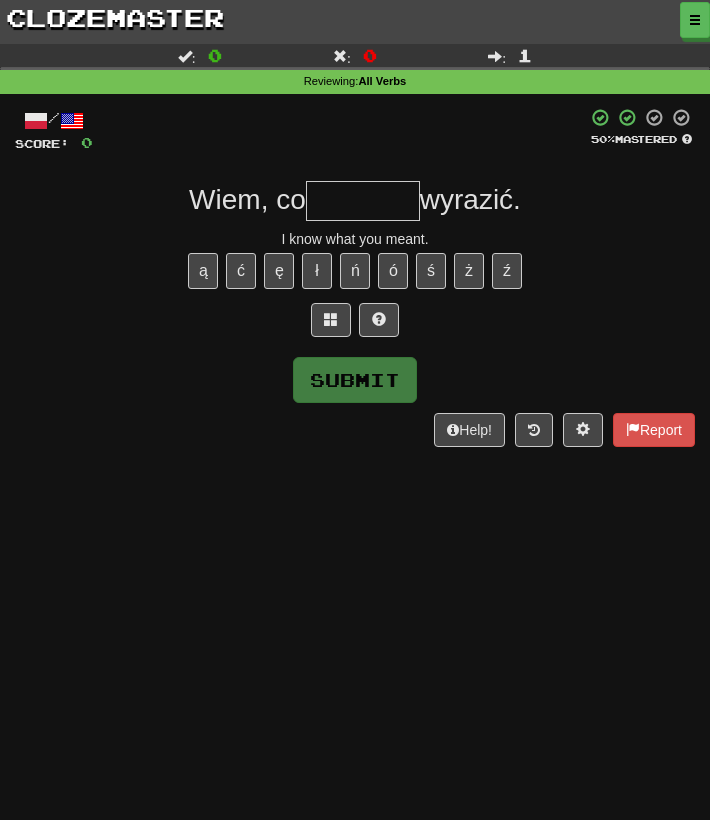 type on "*" 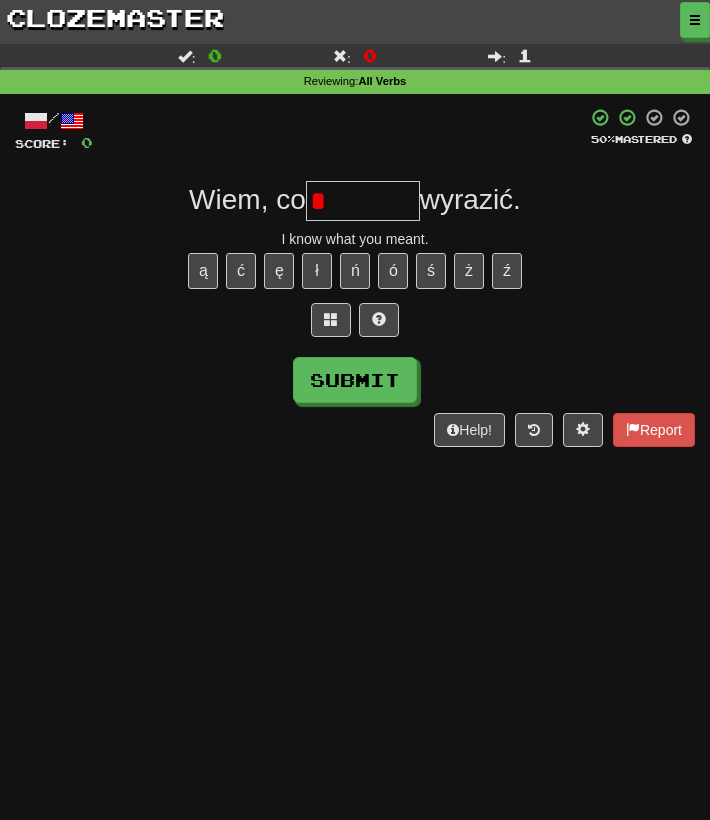 type on "*" 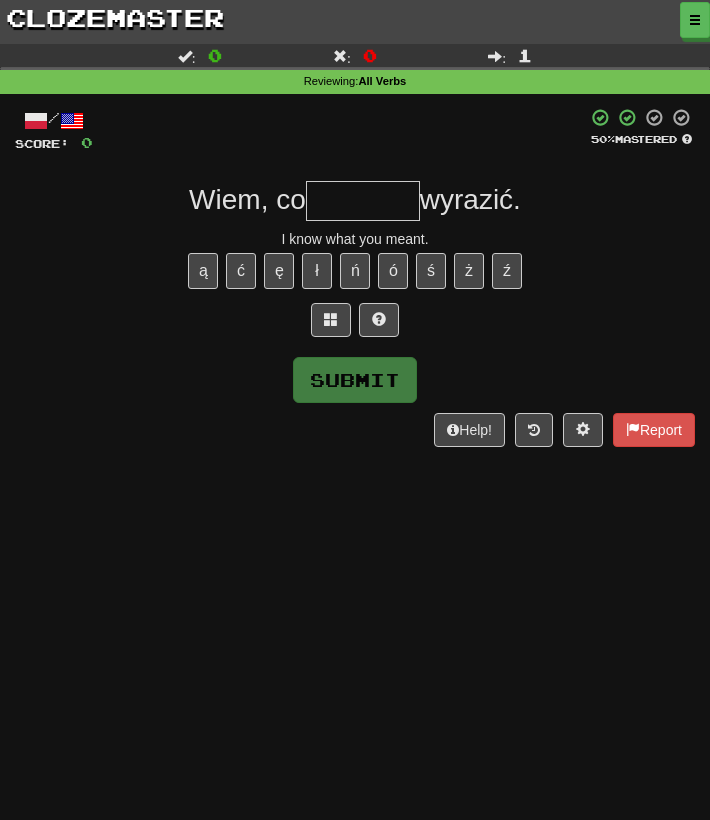 type on "********" 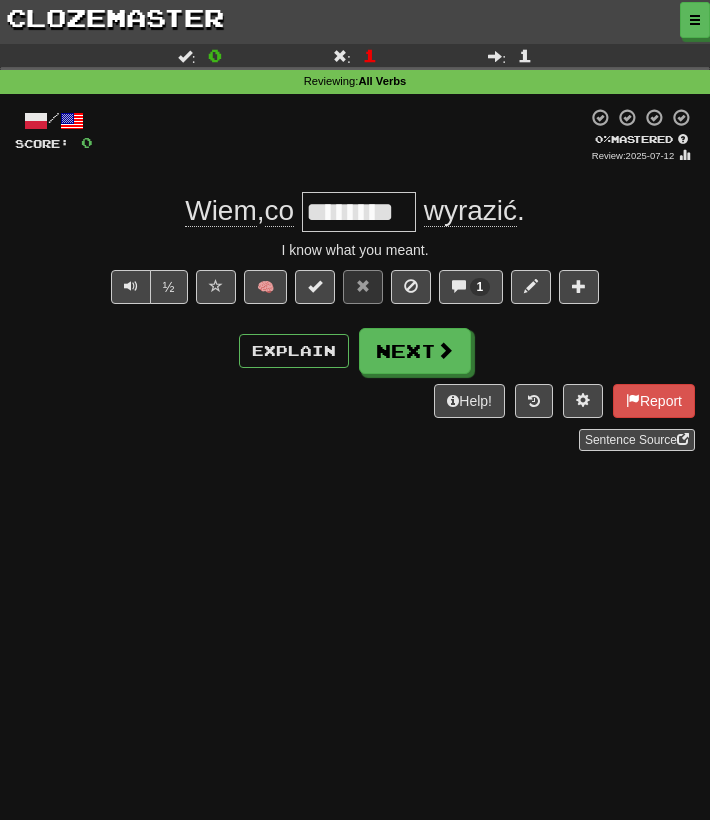 click on "wyrazić" at bounding box center [470, 211] 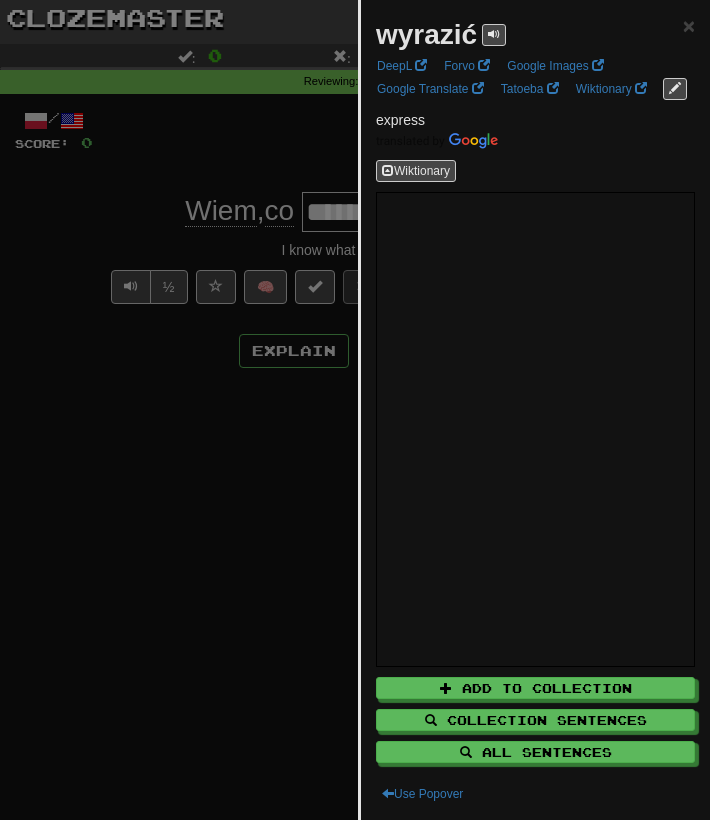 click at bounding box center (355, 410) 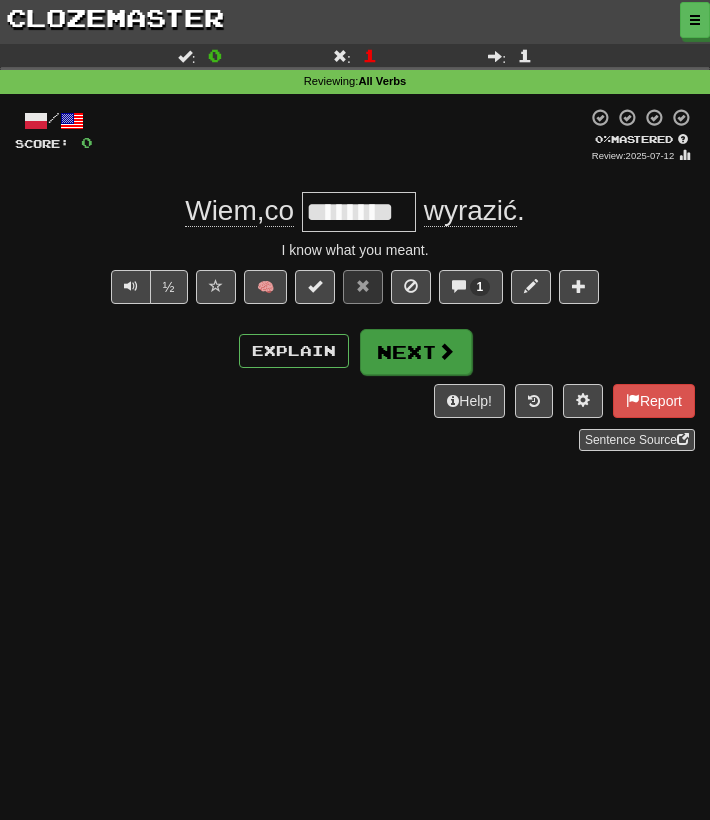 click on "Next" at bounding box center [416, 352] 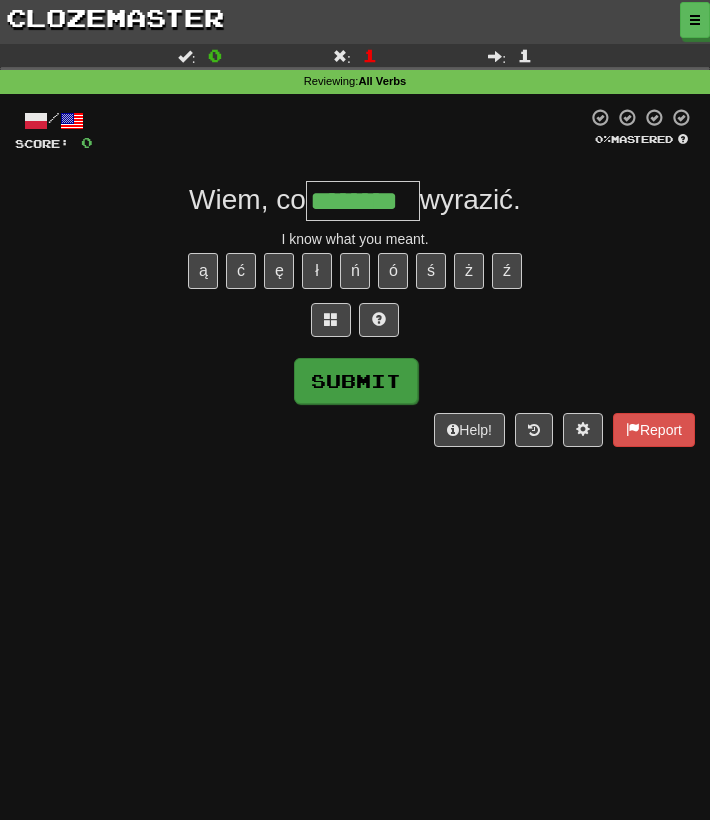 type on "********" 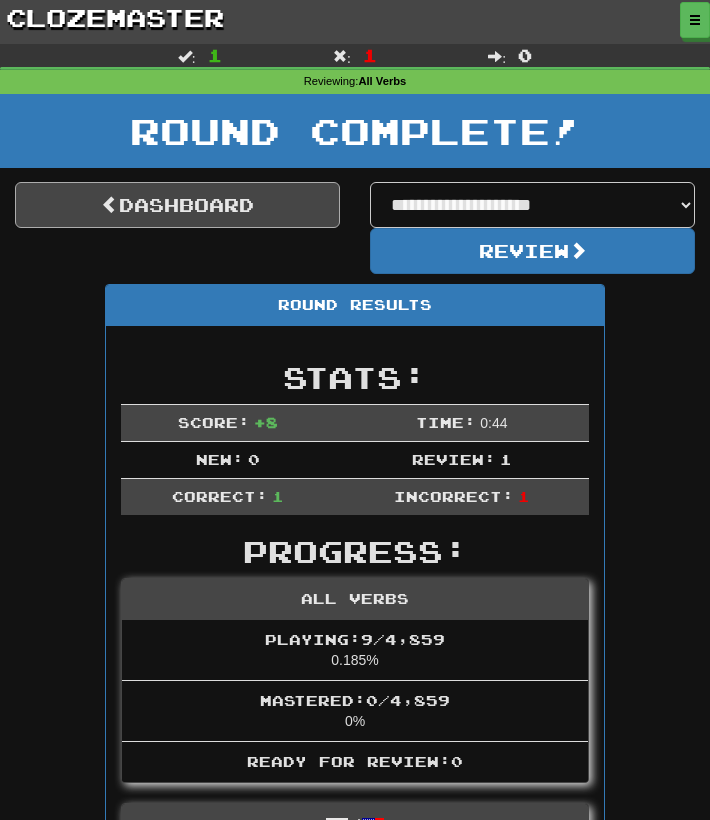 click on "Dashboard" at bounding box center (177, 205) 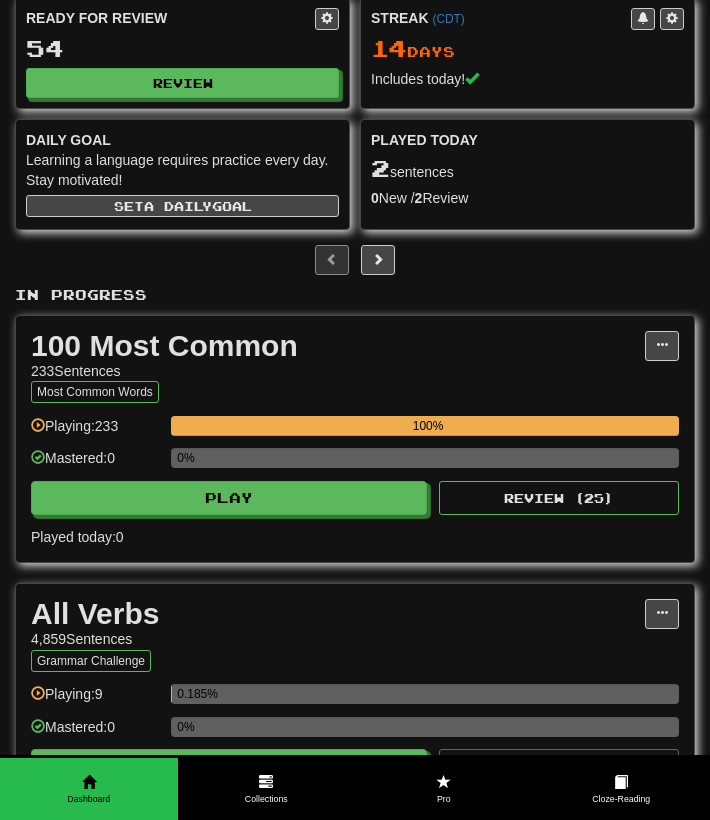 scroll, scrollTop: 36, scrollLeft: 0, axis: vertical 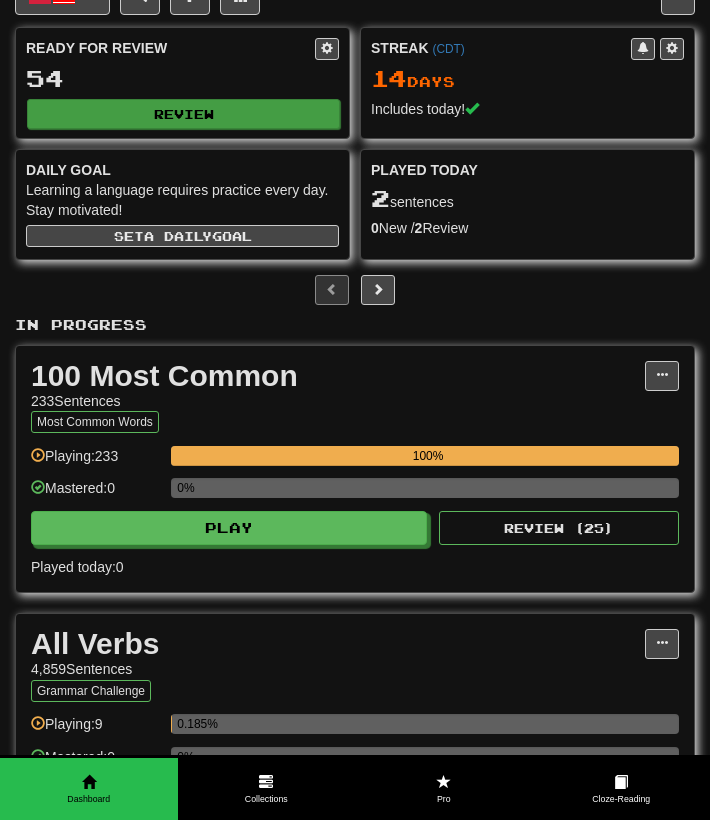 click on "Review" at bounding box center (183, 114) 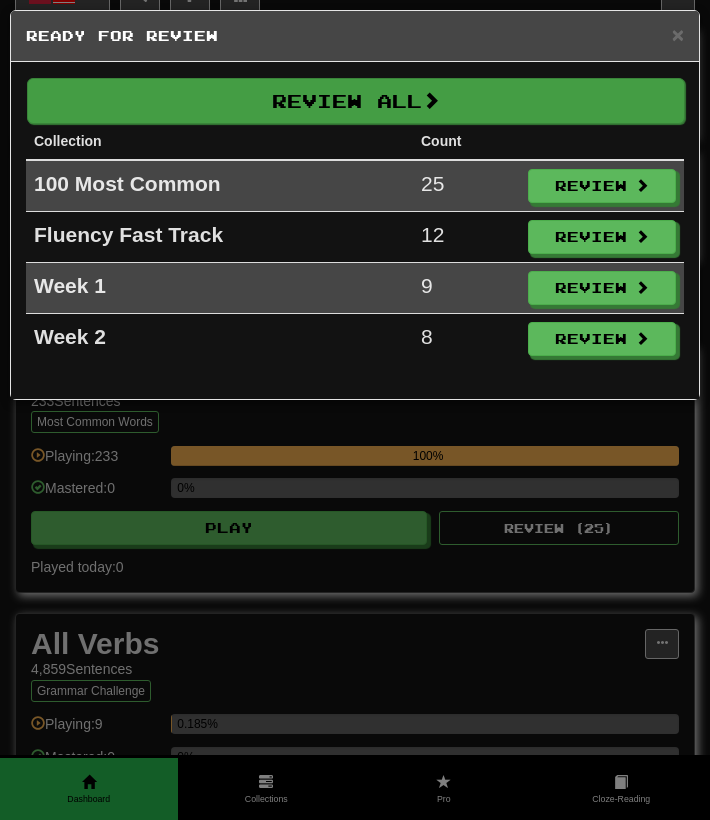 click on "Review All" at bounding box center (356, 101) 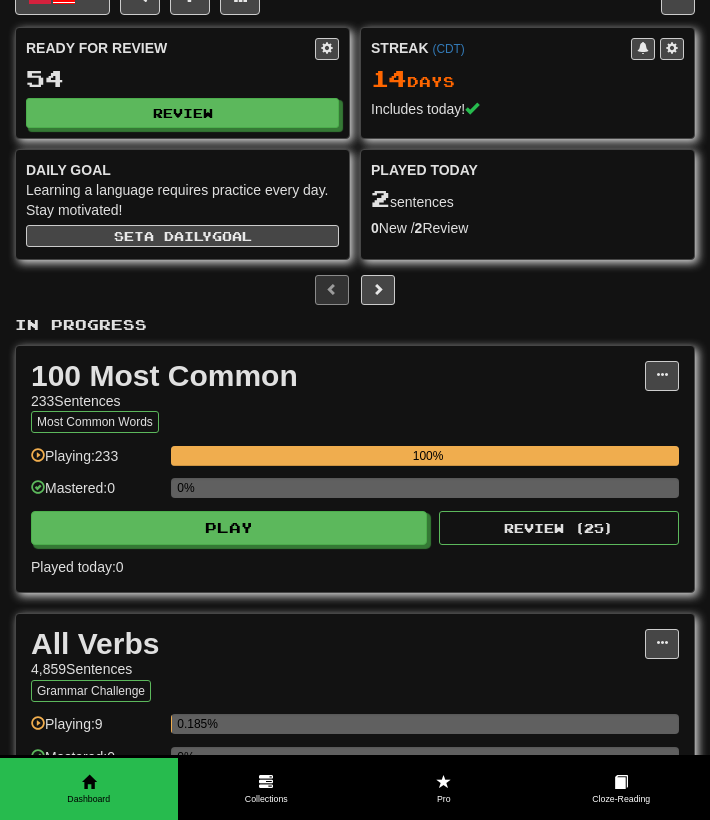 select on "**" 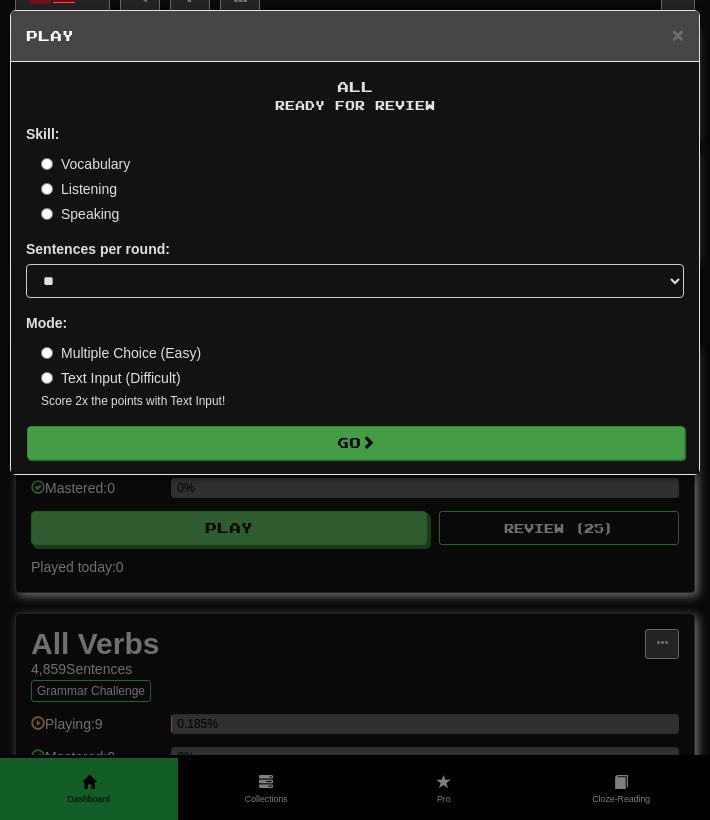 click on "Go" at bounding box center (356, 443) 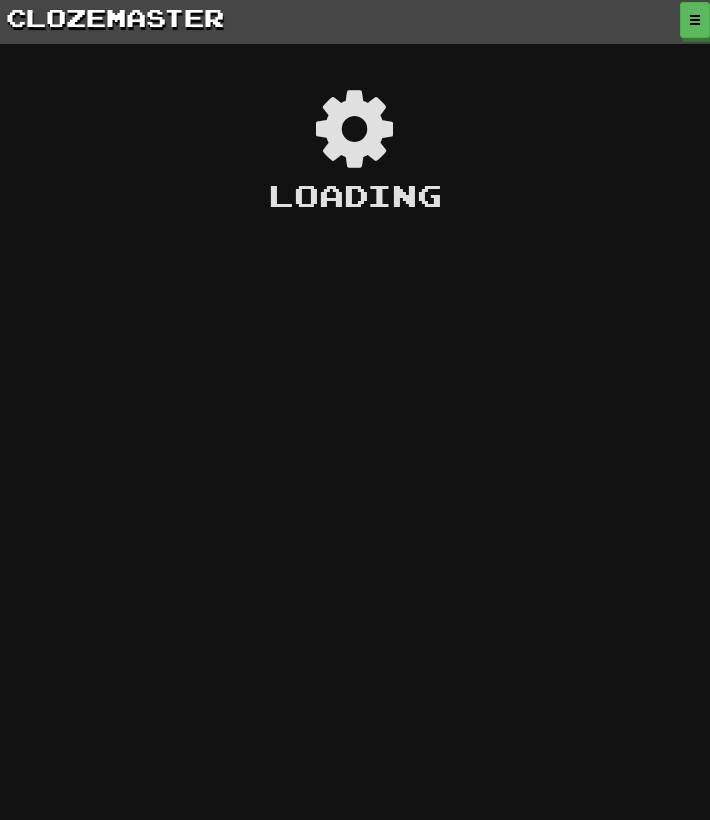 scroll, scrollTop: 0, scrollLeft: 0, axis: both 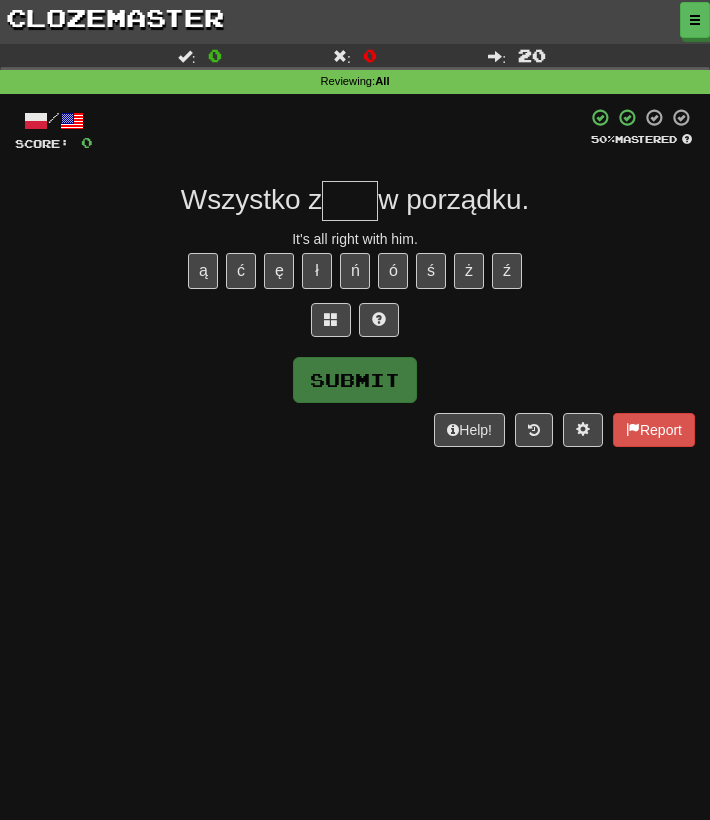 type on "*" 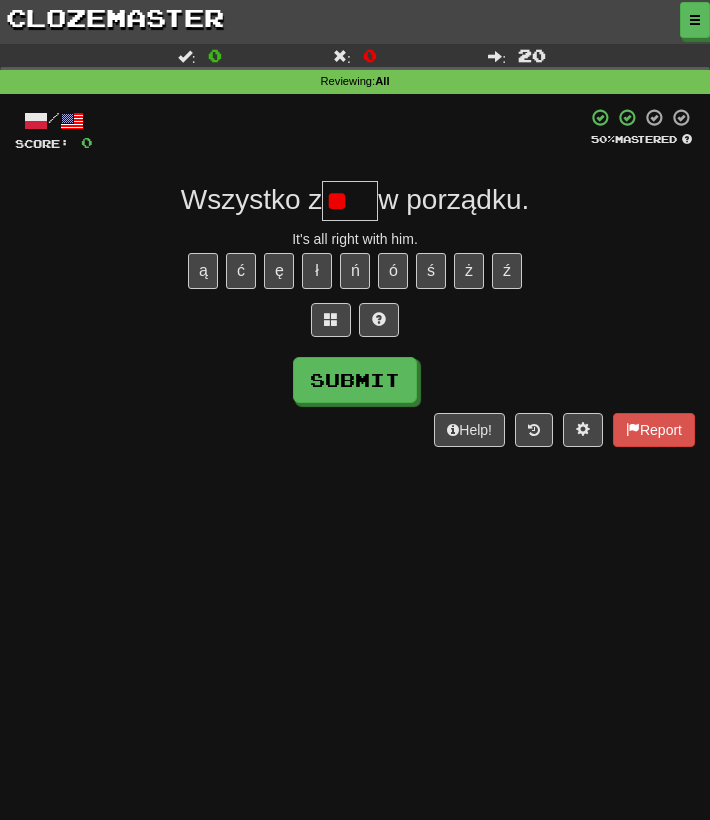 type on "*" 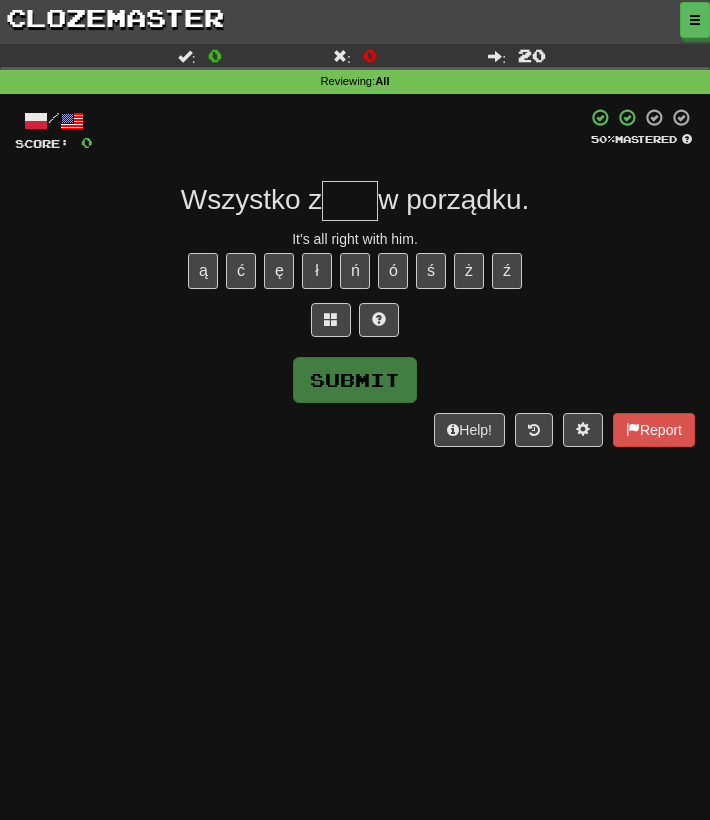 type on "***" 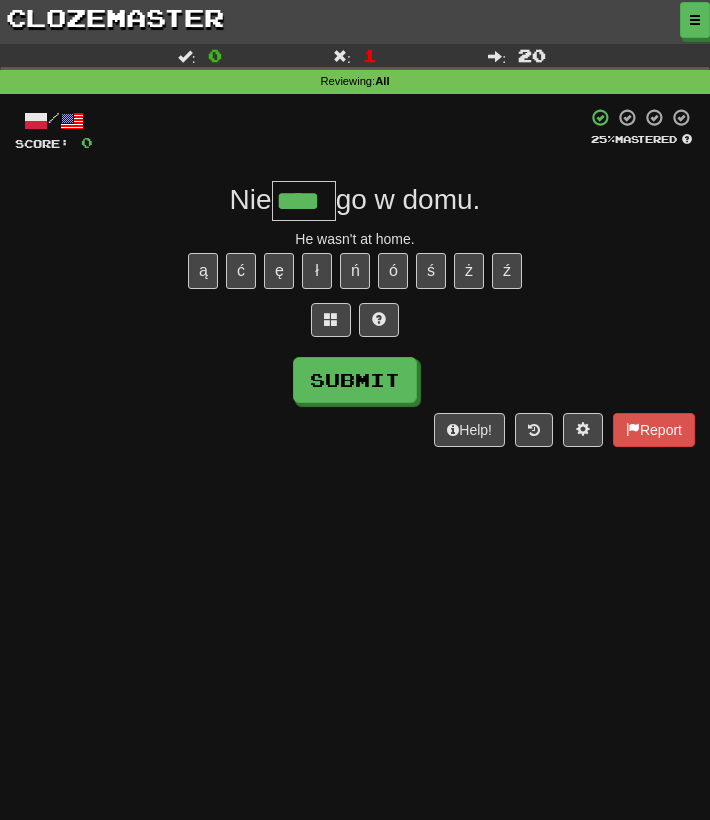 type on "****" 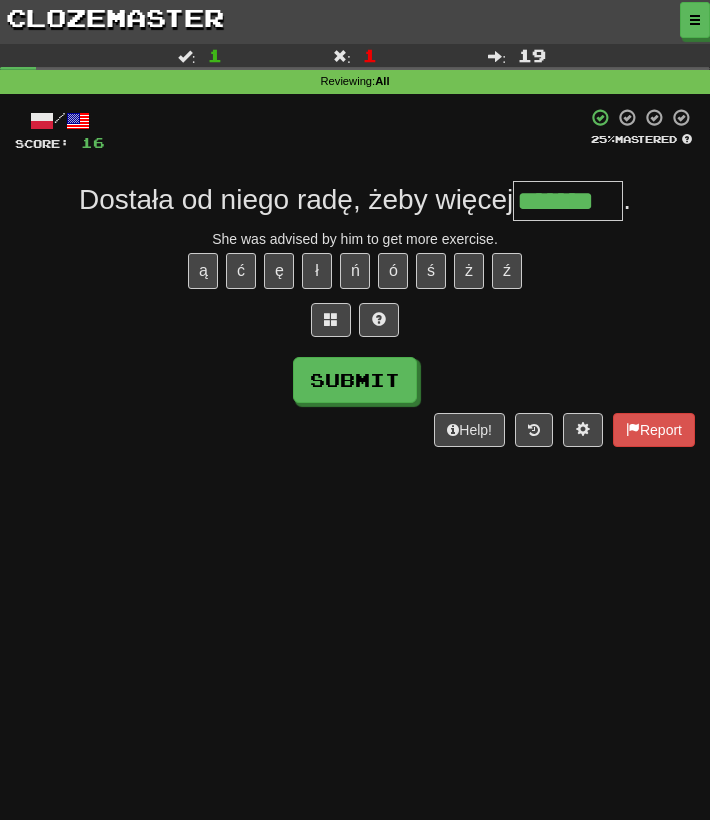 type on "*******" 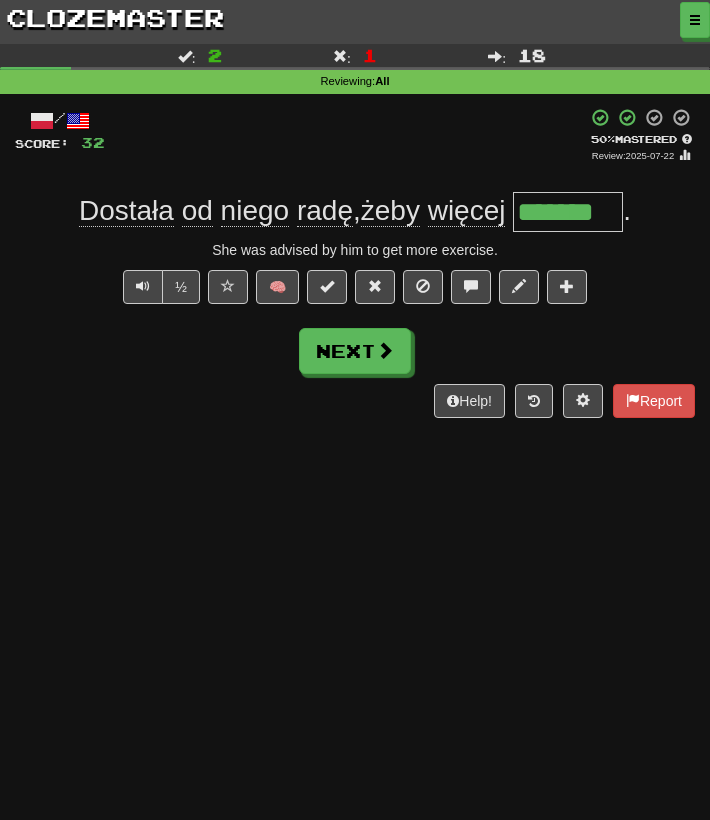 click on "więcej" 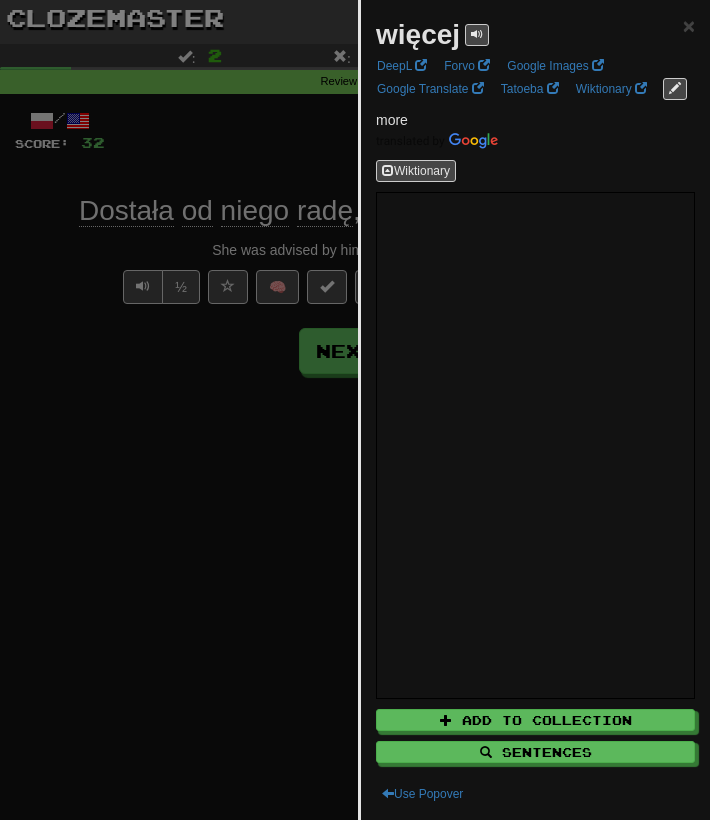 click at bounding box center [355, 410] 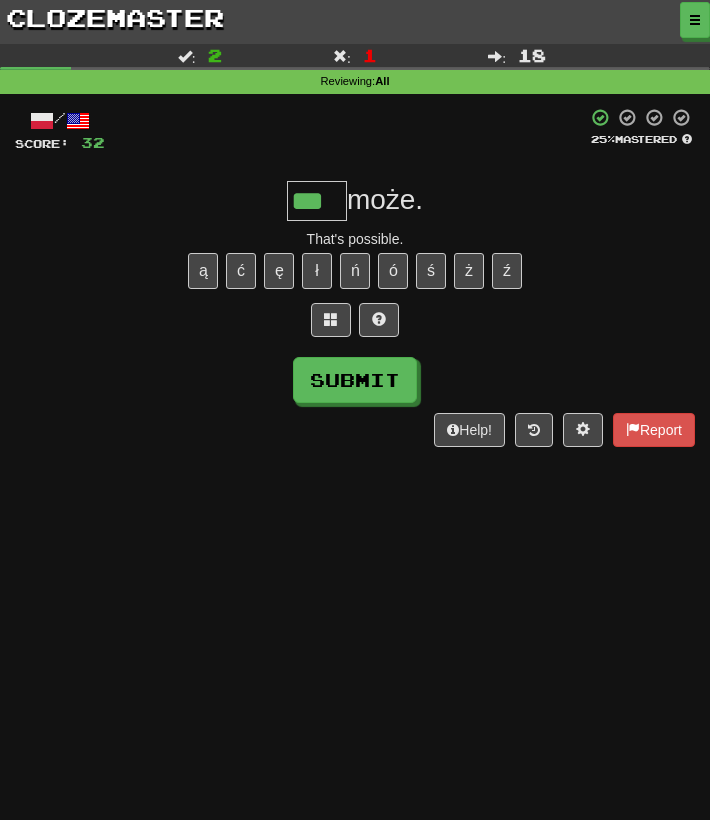type on "***" 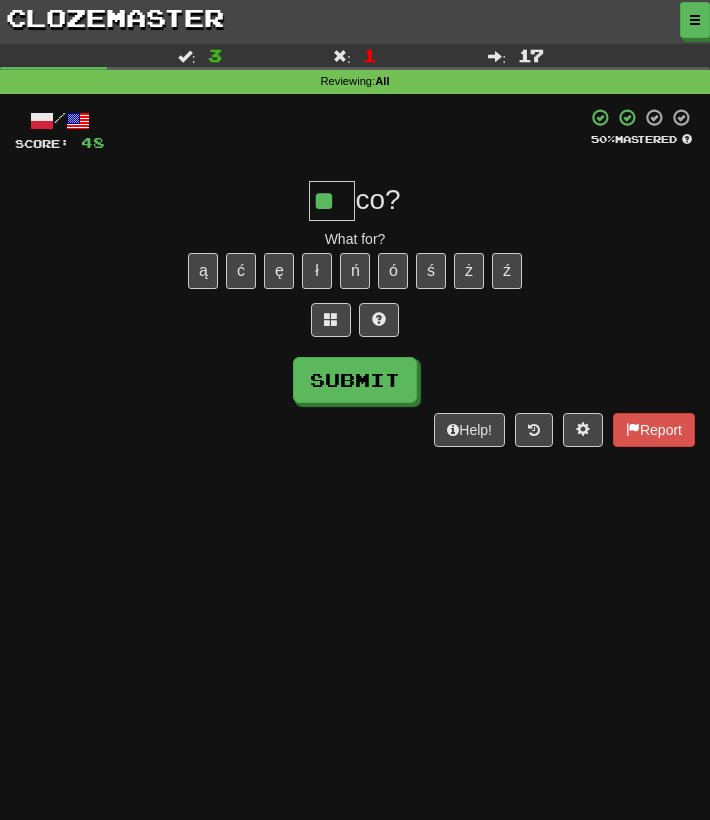 type on "**" 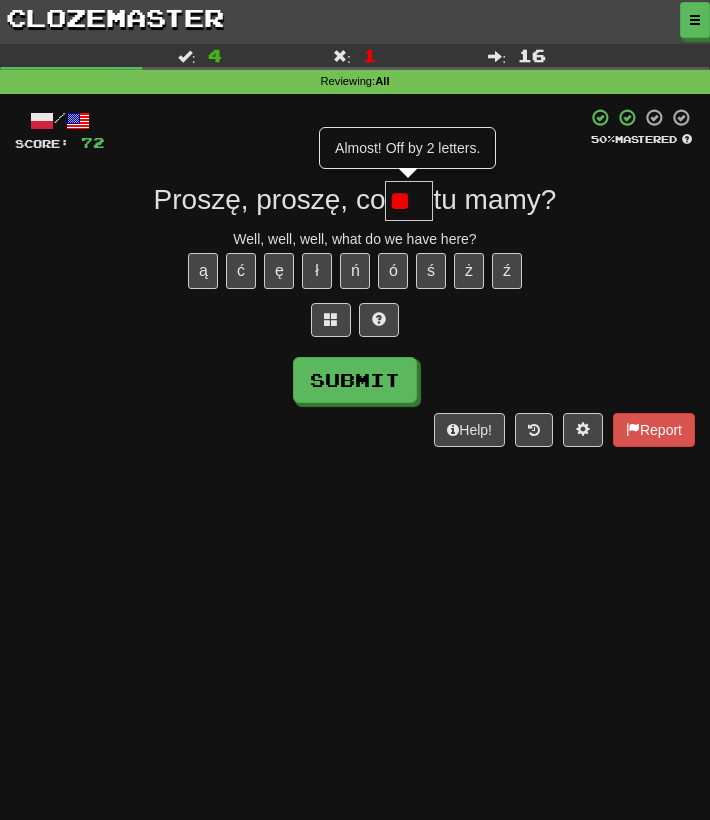 type on "**" 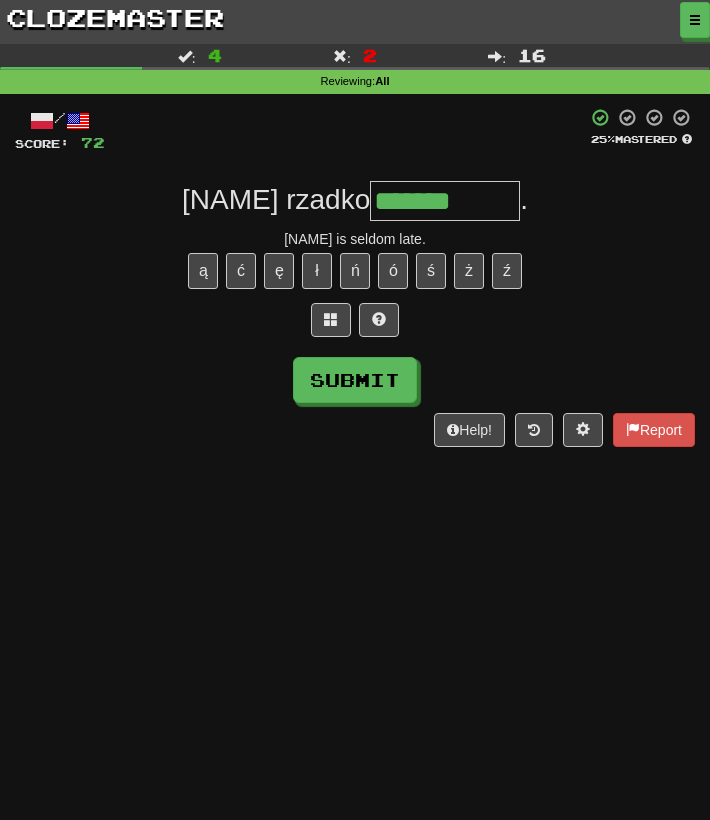 type on "**********" 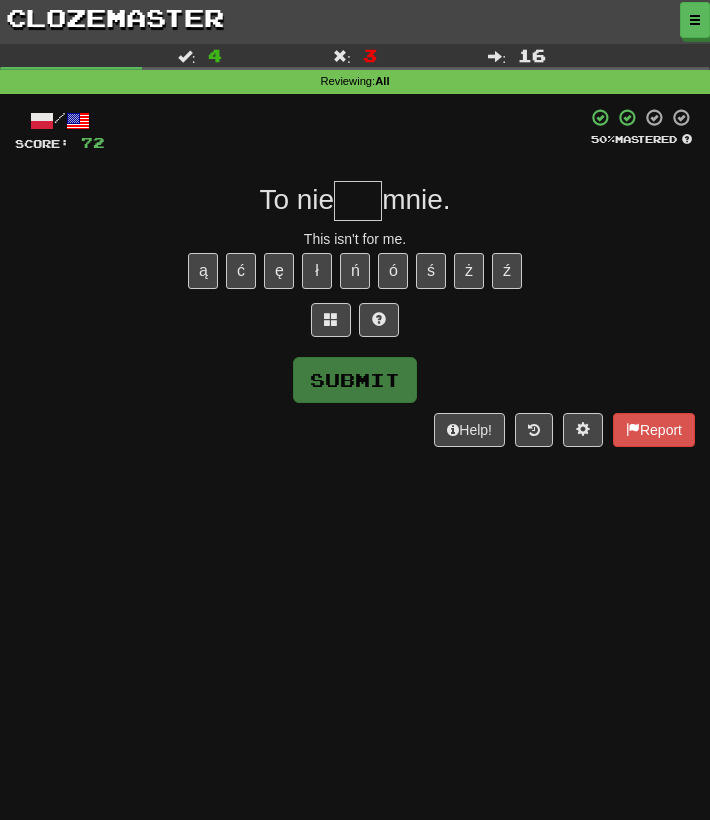 type on "*" 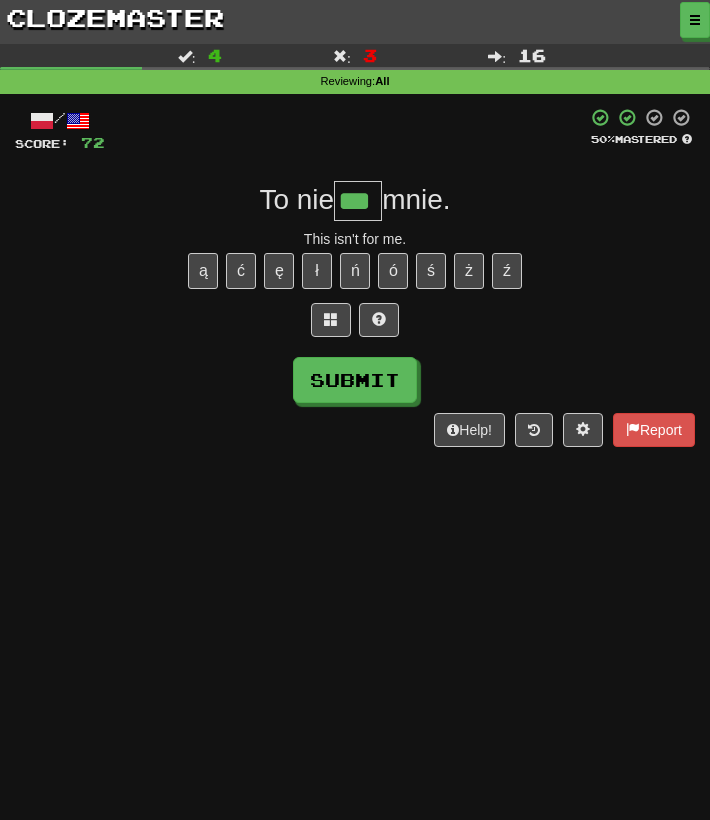 type on "***" 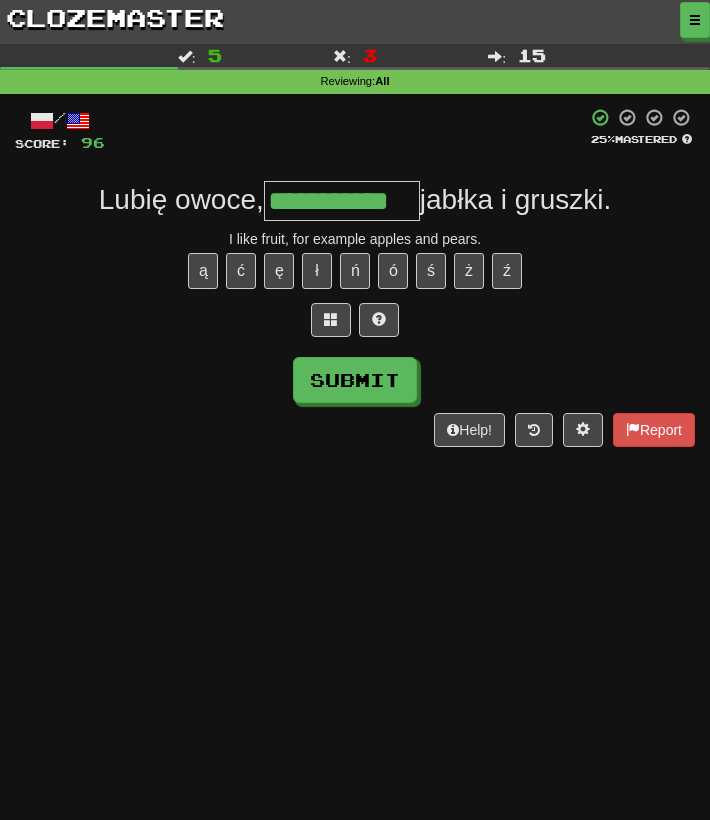 type on "**********" 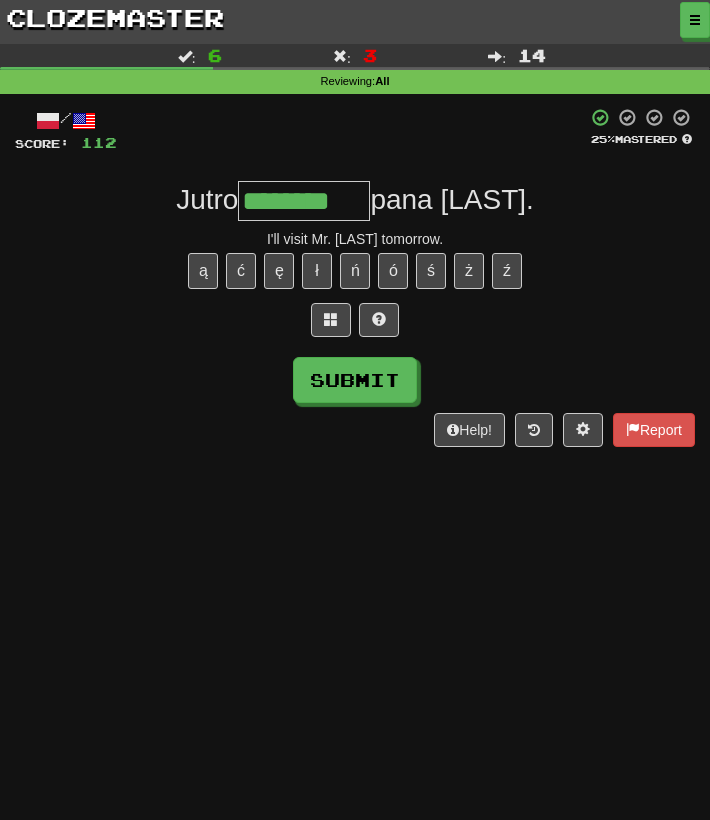 type on "********" 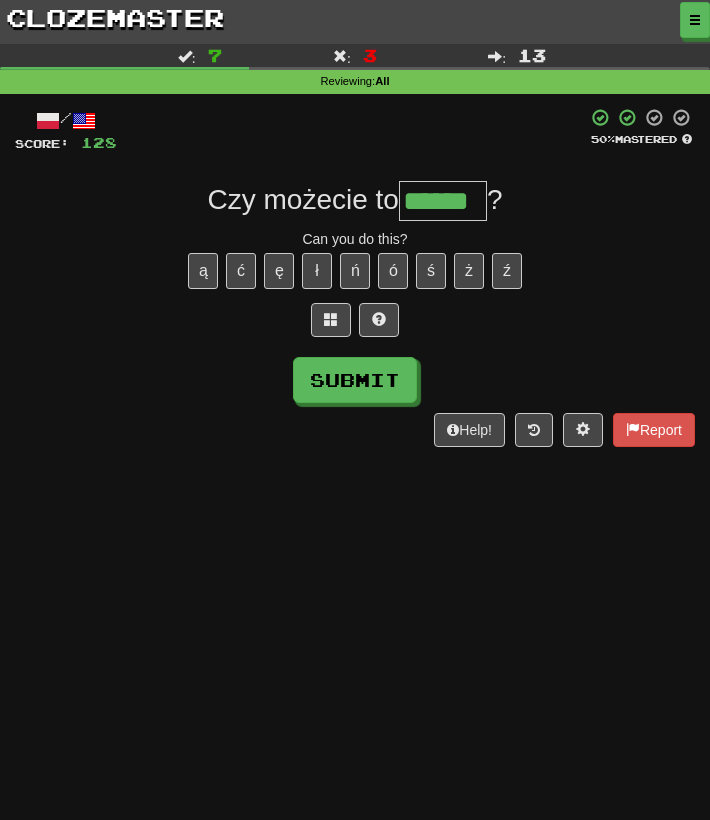 type on "******" 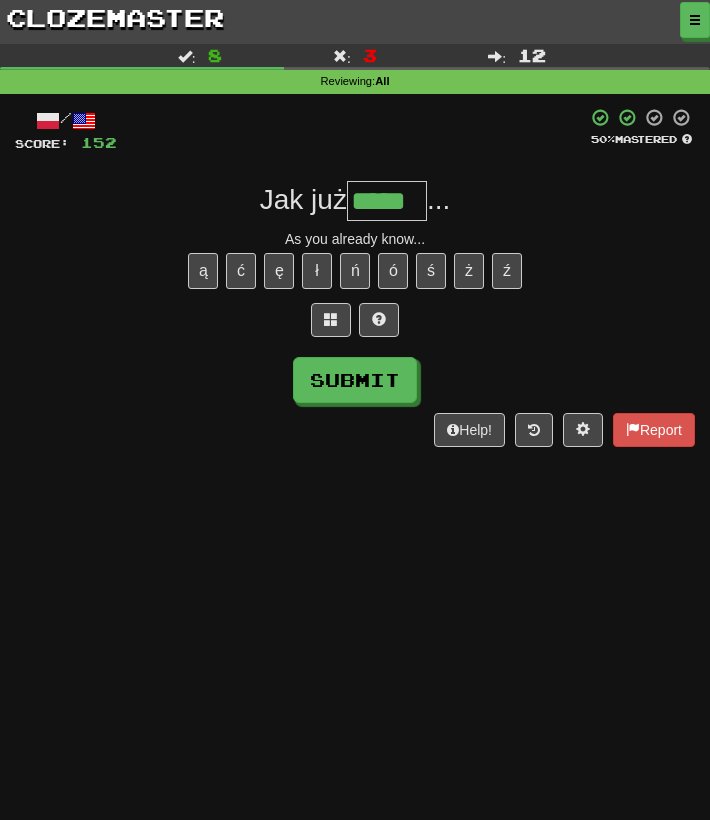 type on "*****" 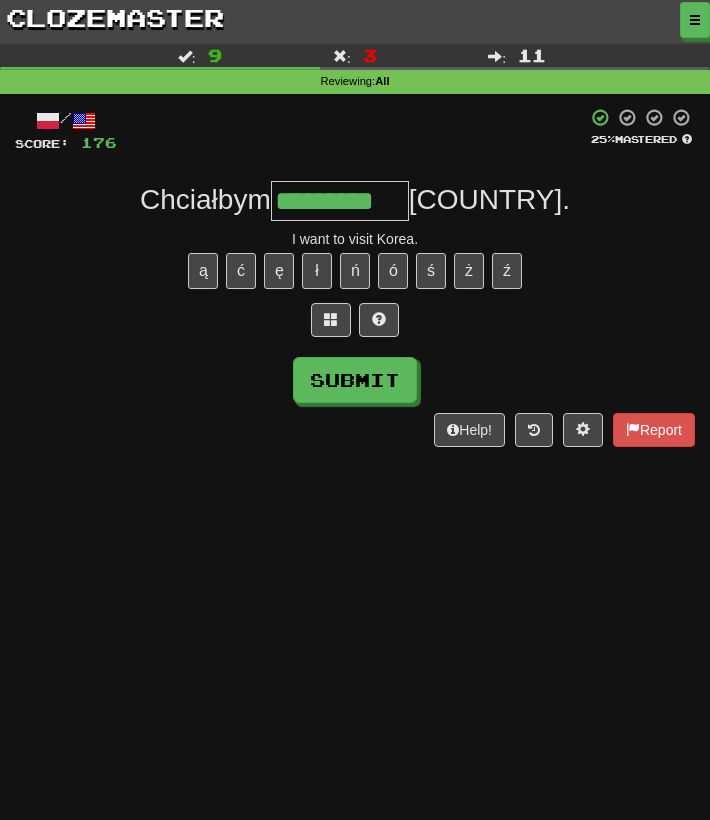 type on "*********" 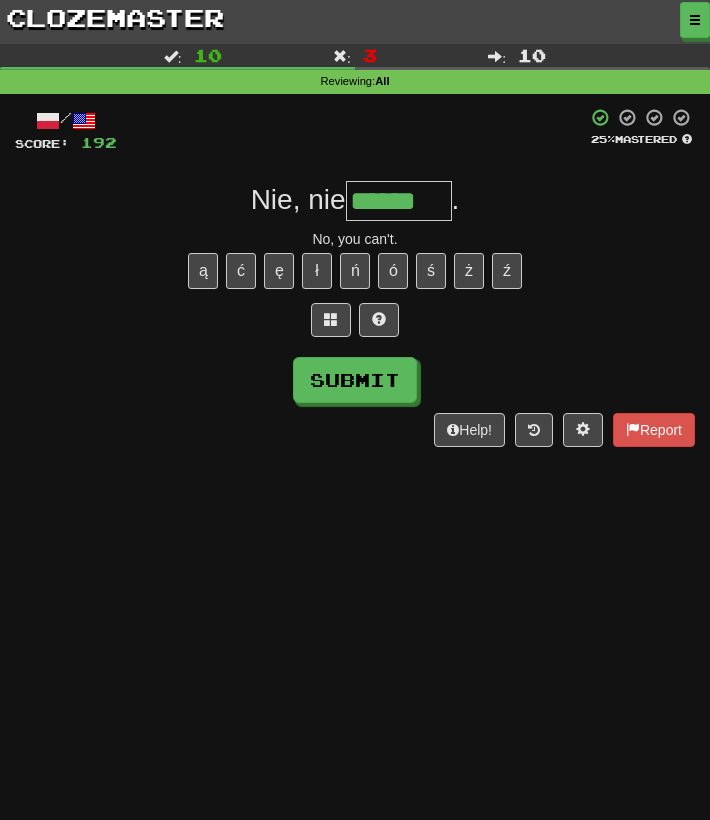type on "******" 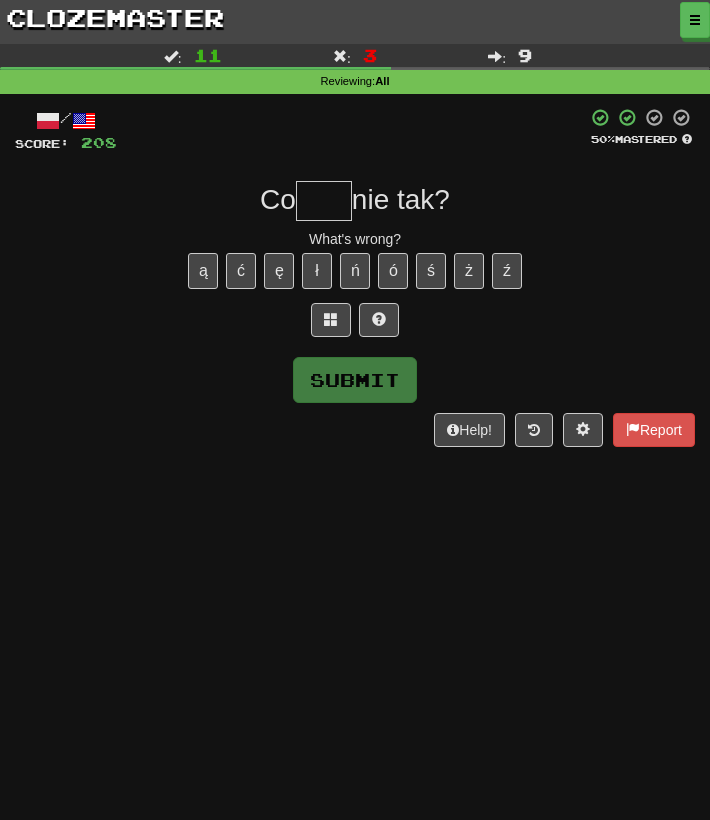 type on "*" 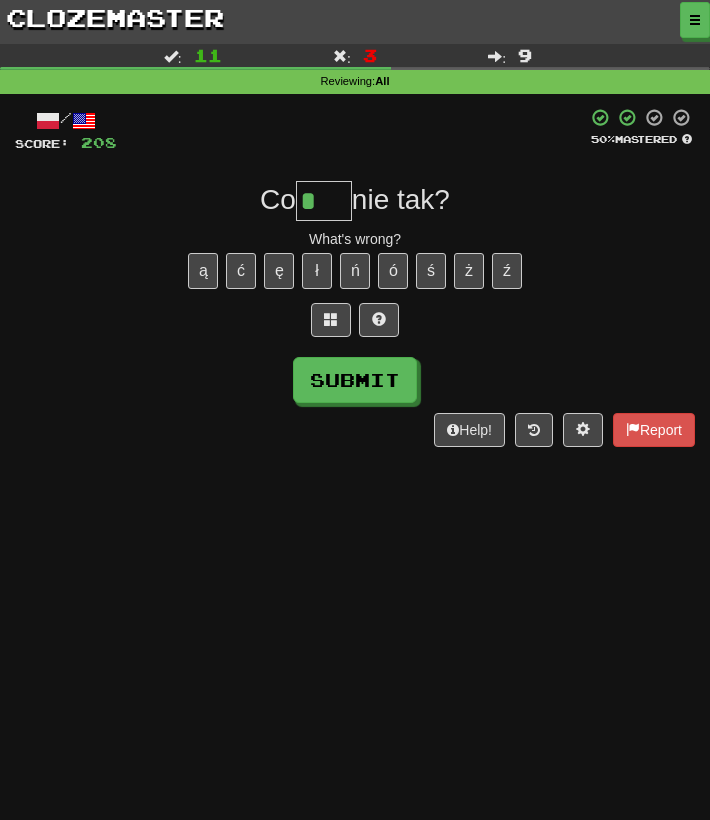 type on "****" 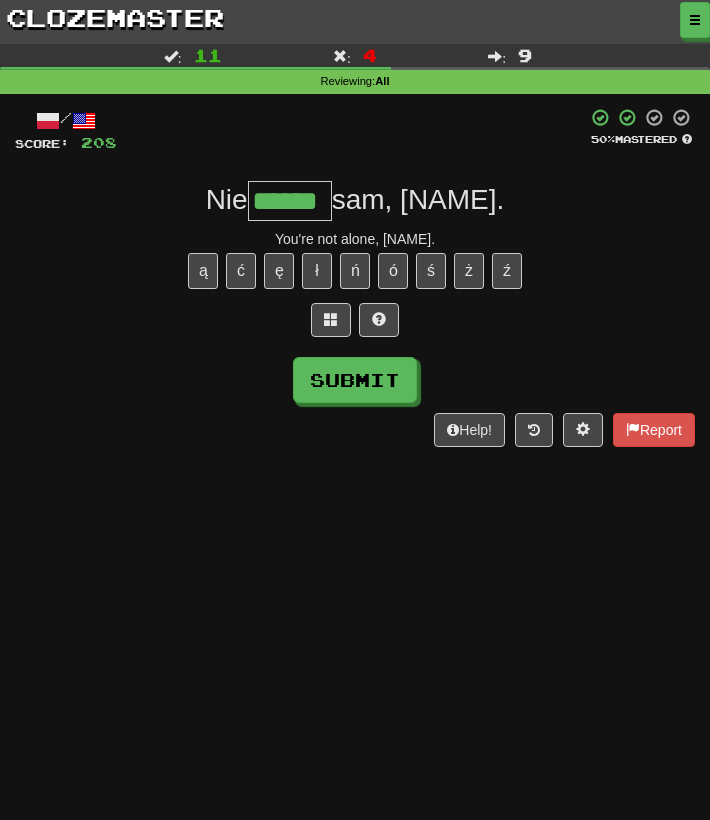 type on "******" 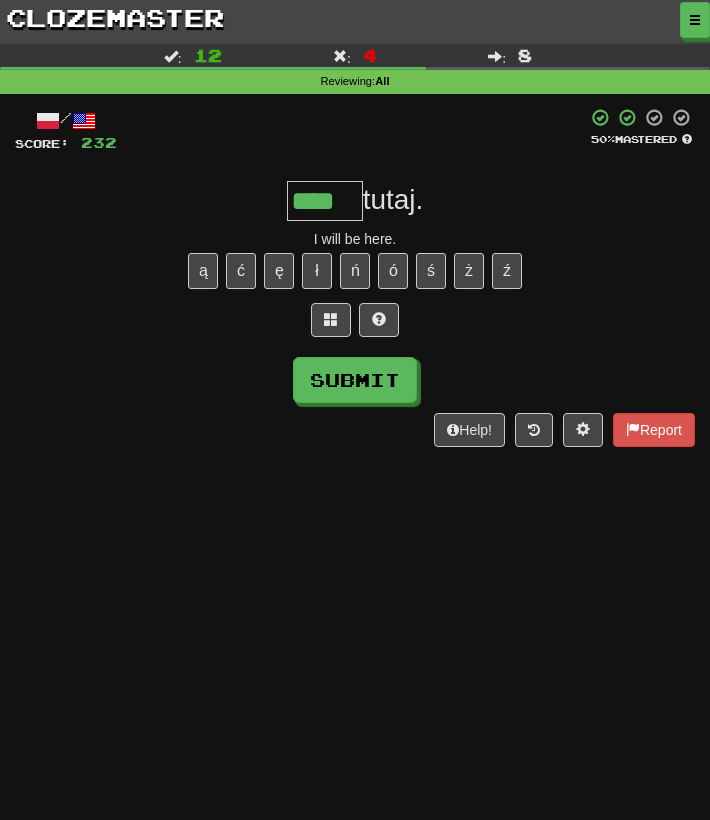 type on "****" 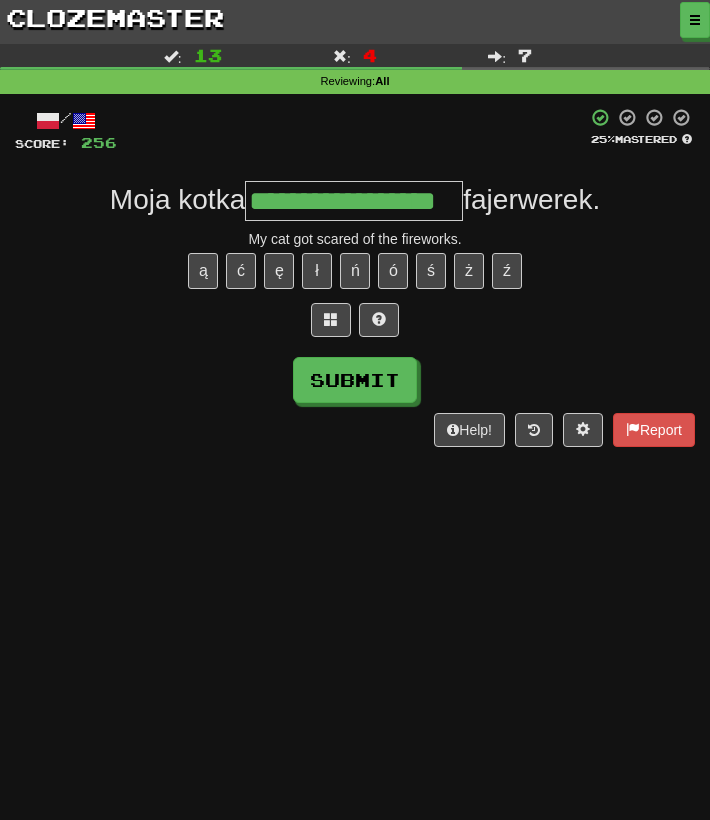 type on "**********" 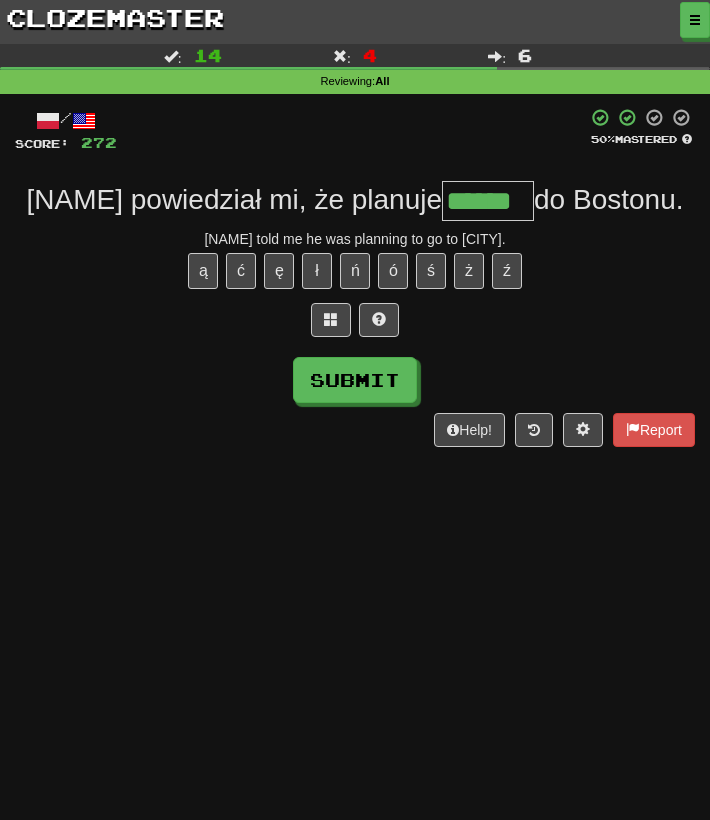 type on "******" 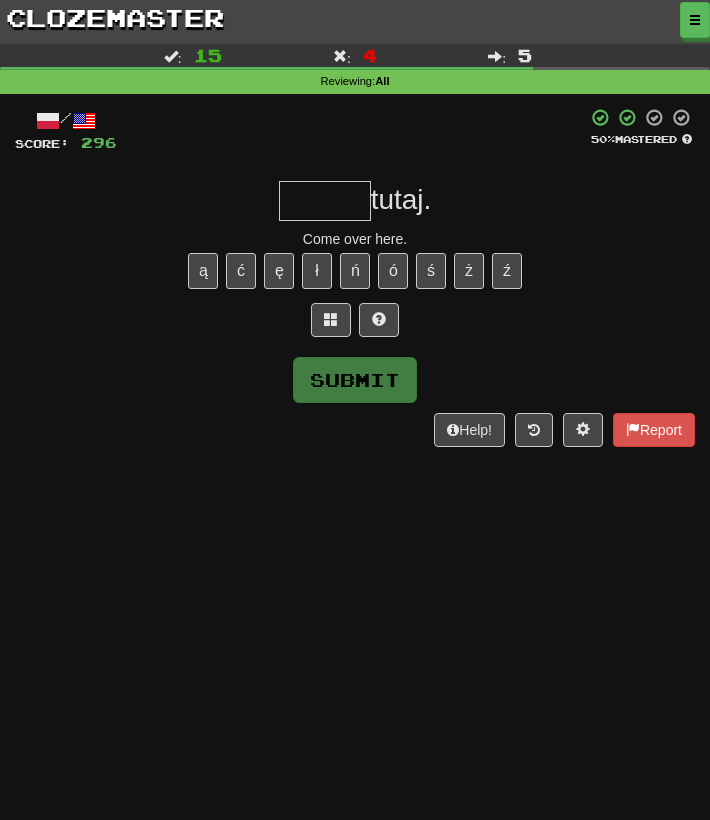 type on "*" 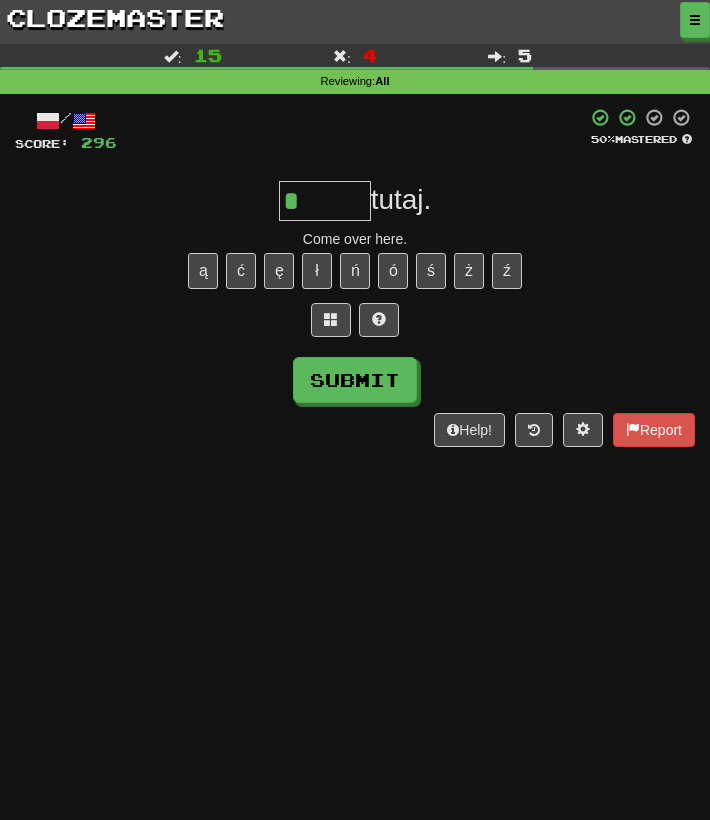type on "*****" 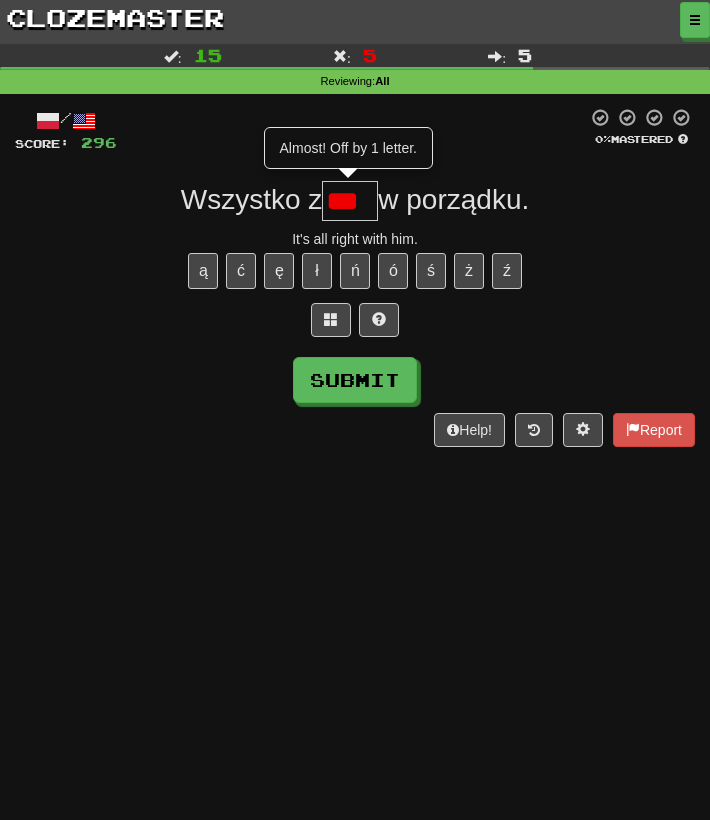 type on "***" 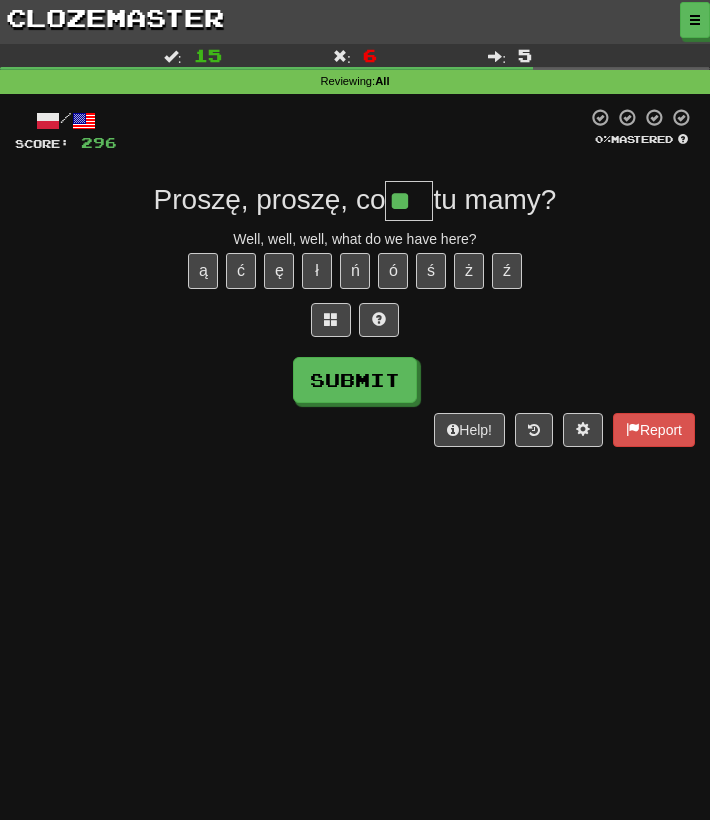 type on "**" 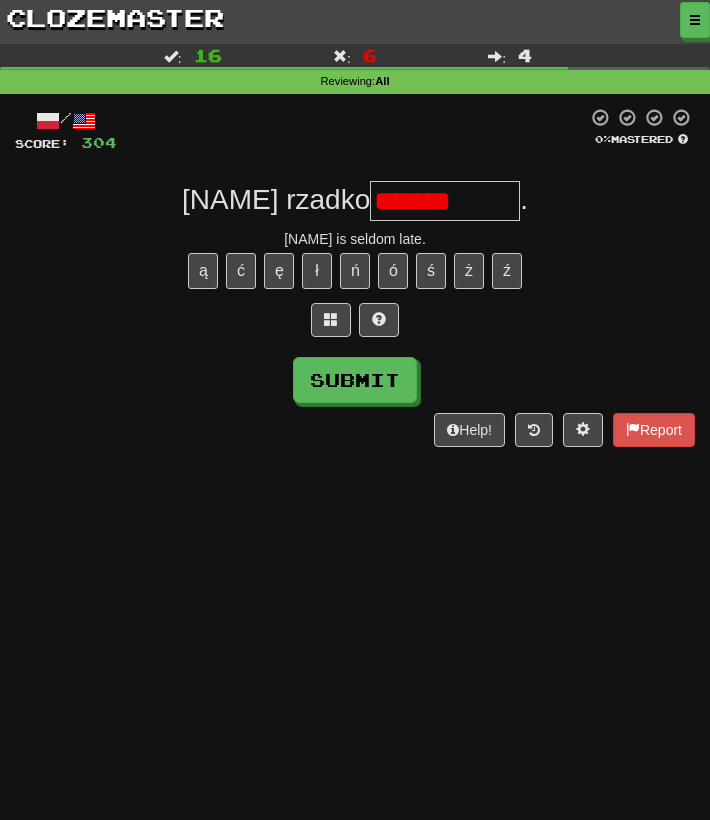 type on "**********" 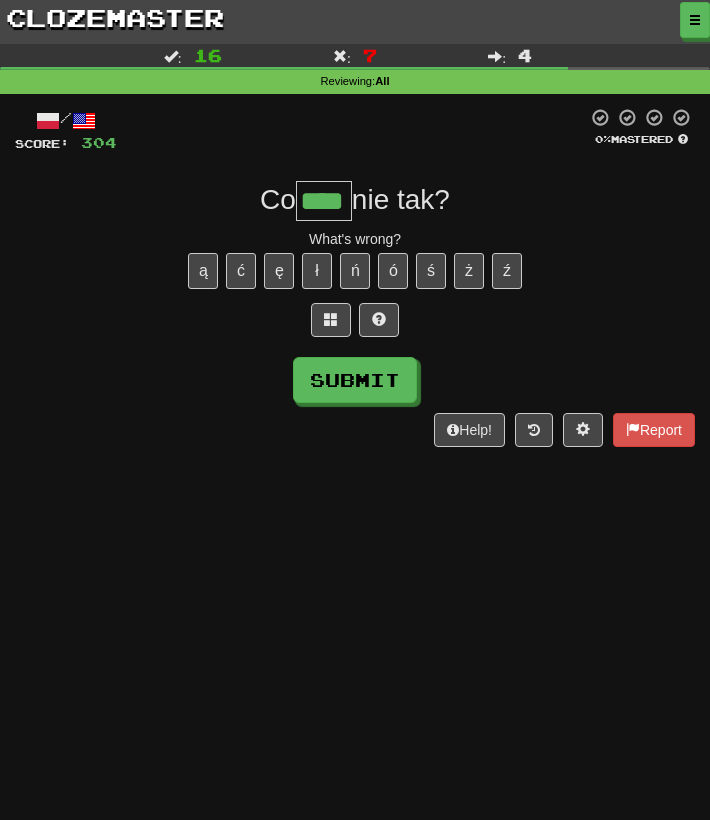 type on "****" 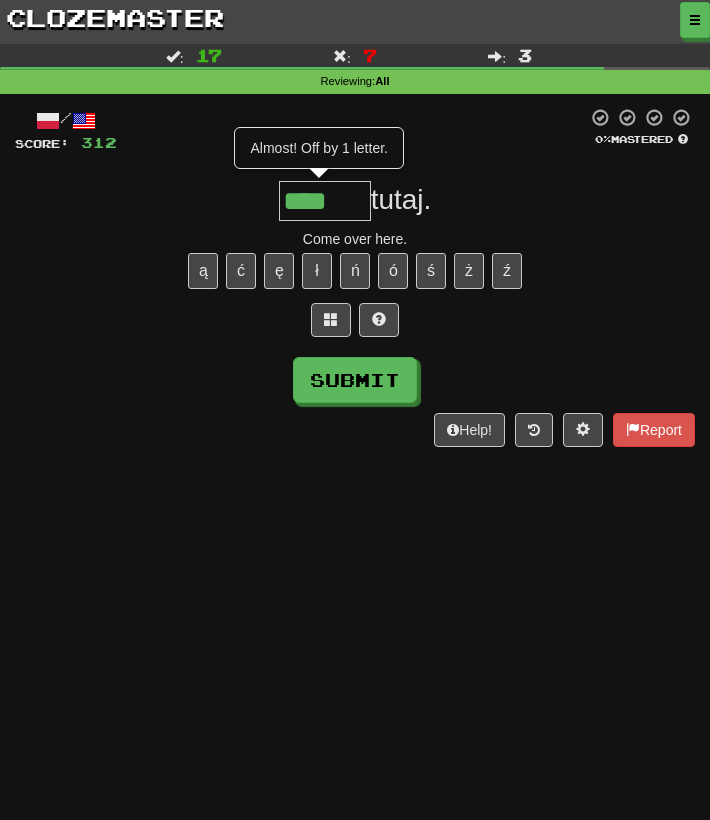 type on "*****" 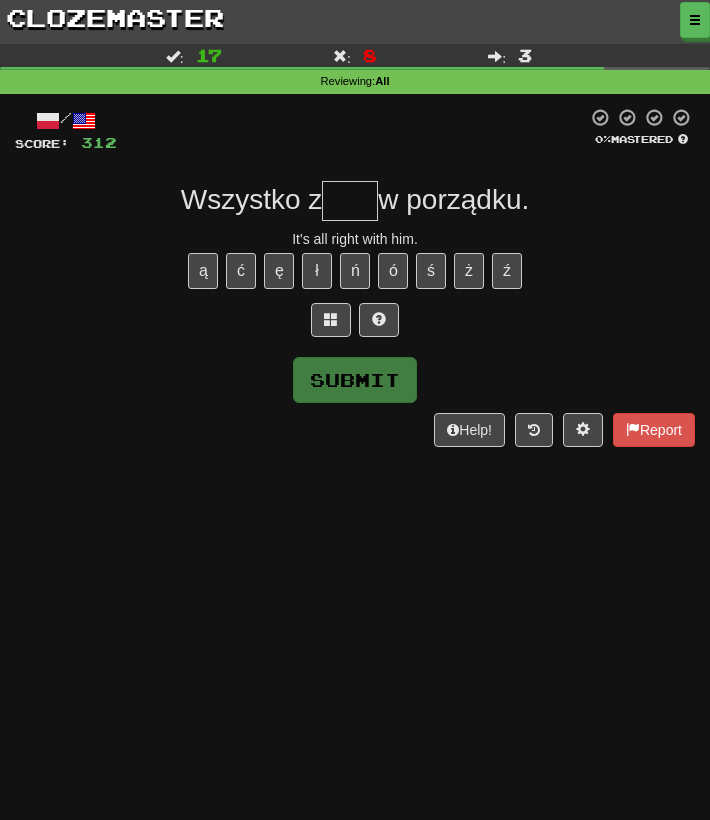 type on "*" 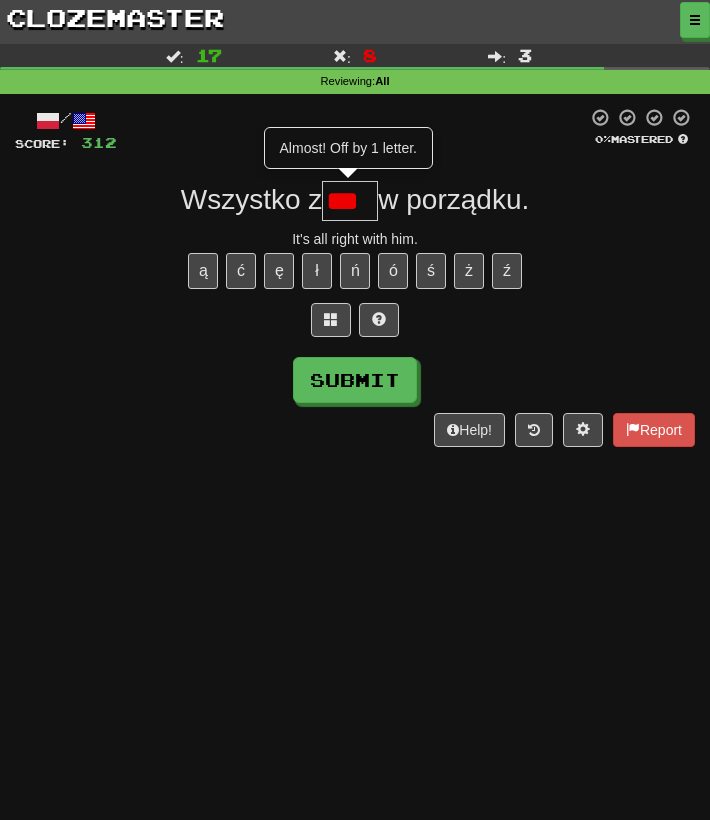type on "***" 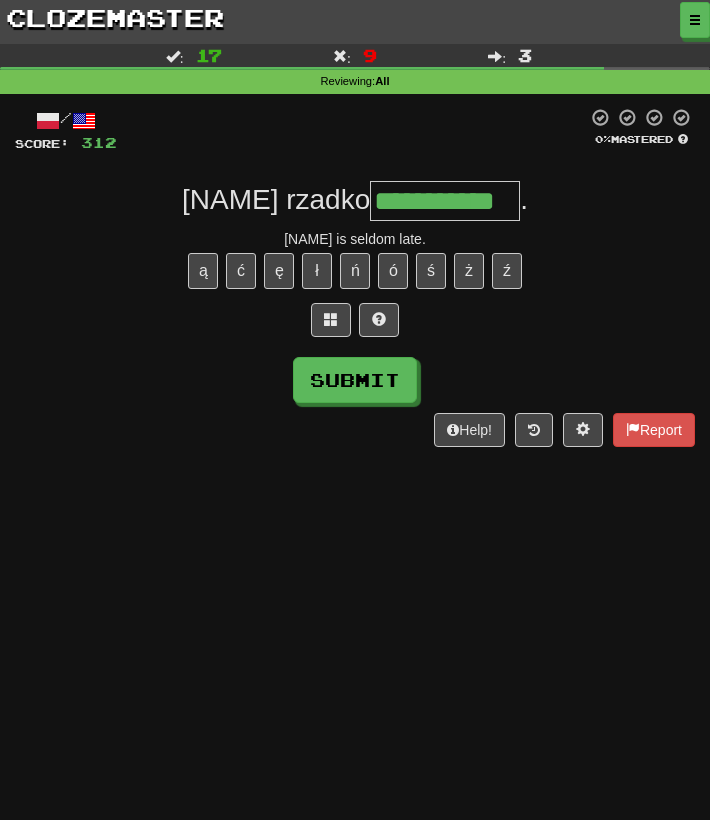 type on "**********" 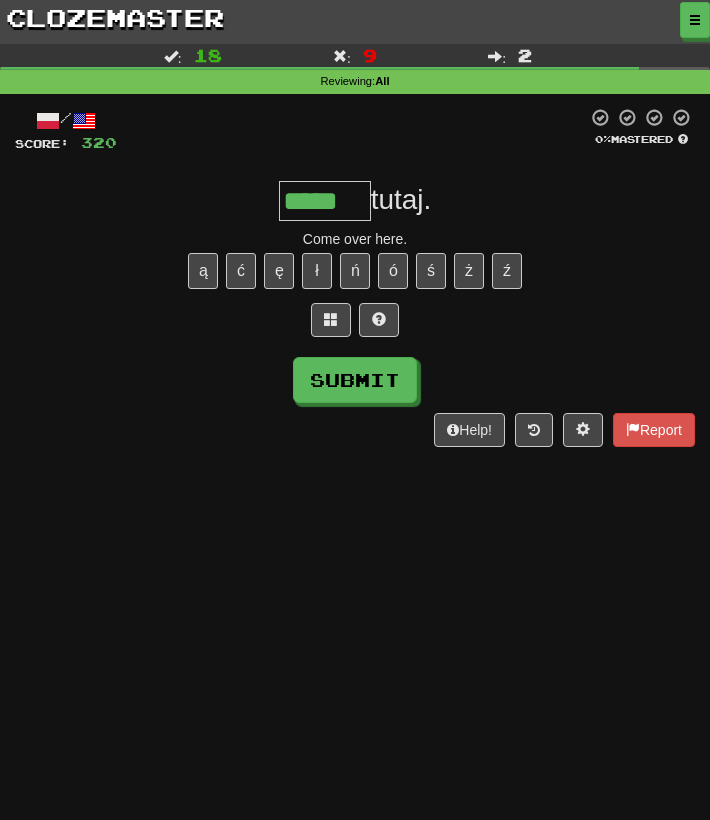 type on "*****" 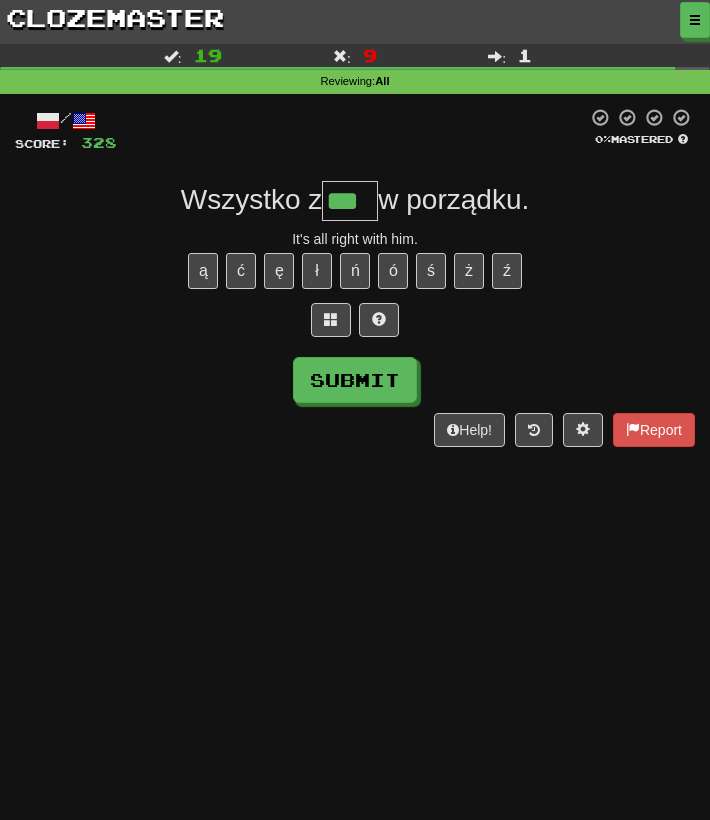 type on "***" 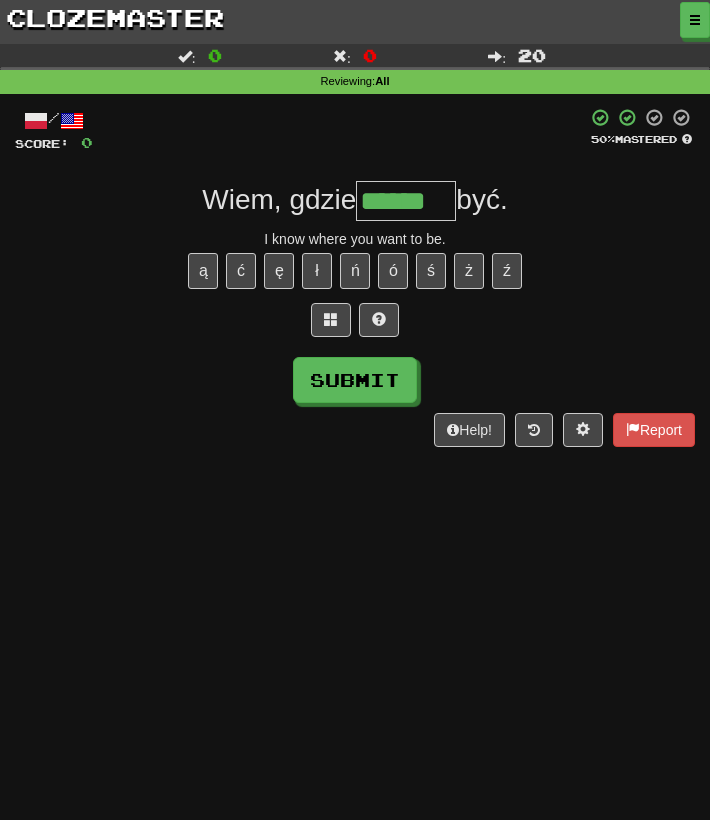 type on "******" 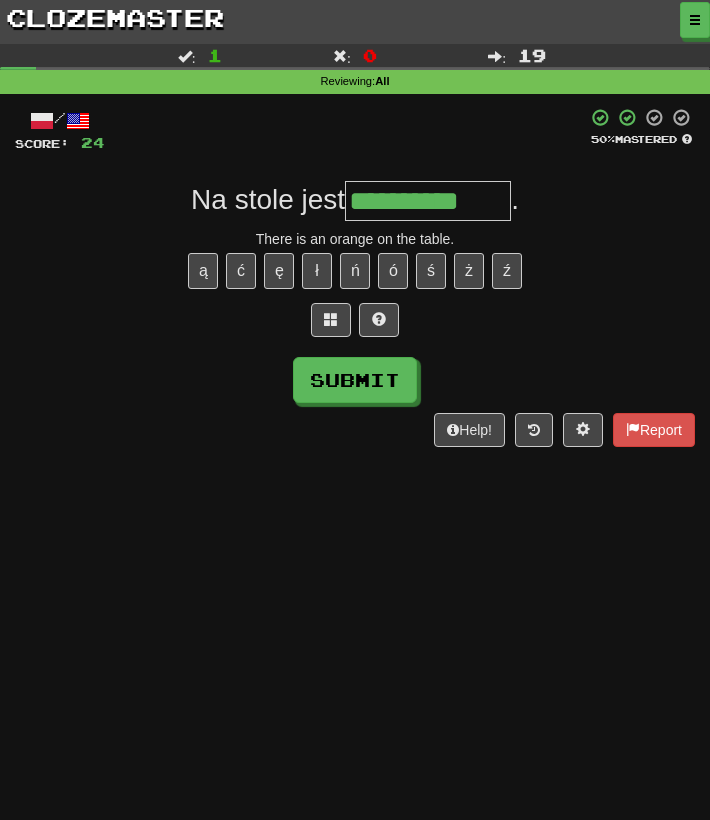 type on "**********" 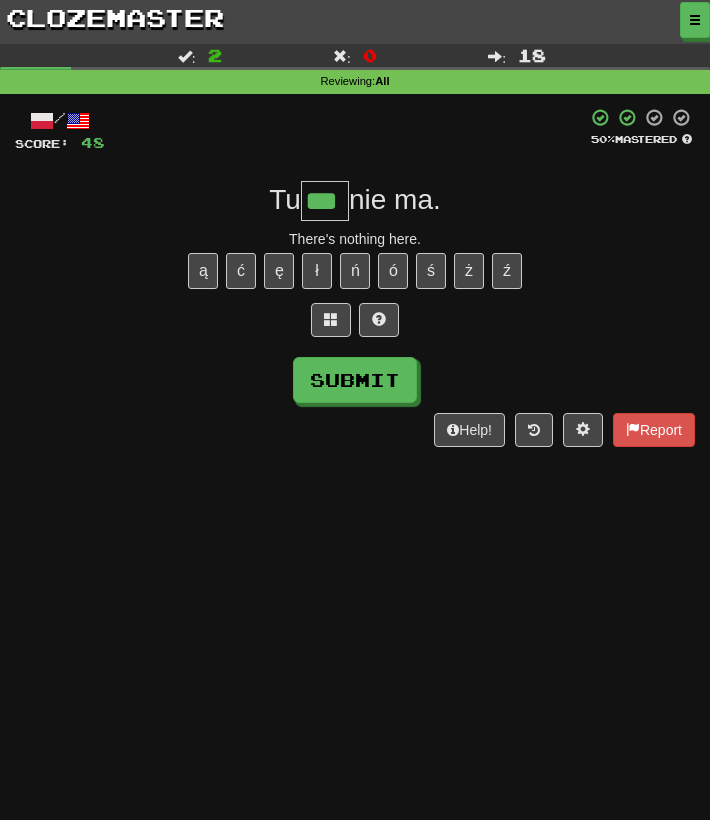 type on "***" 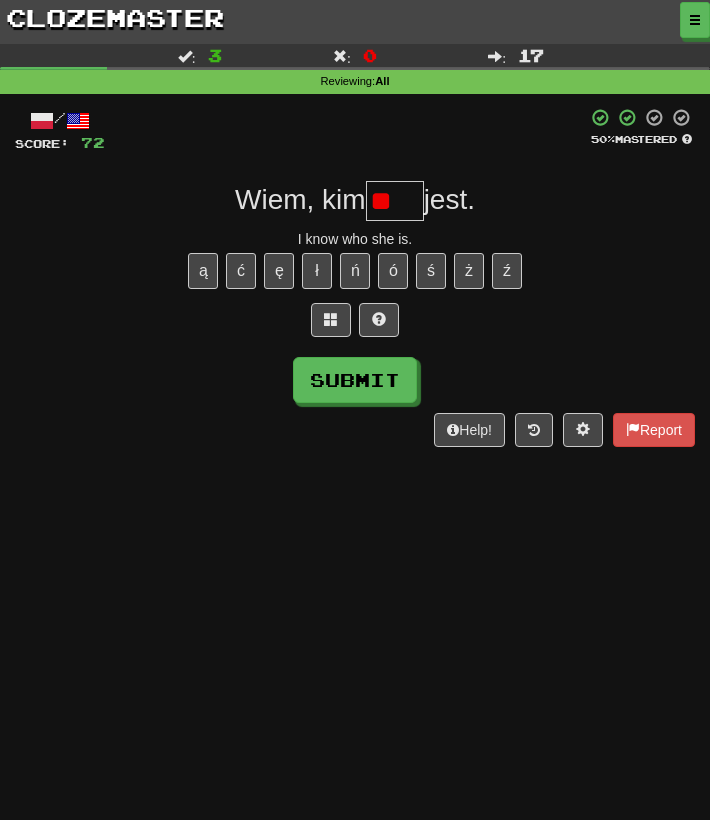 type on "*" 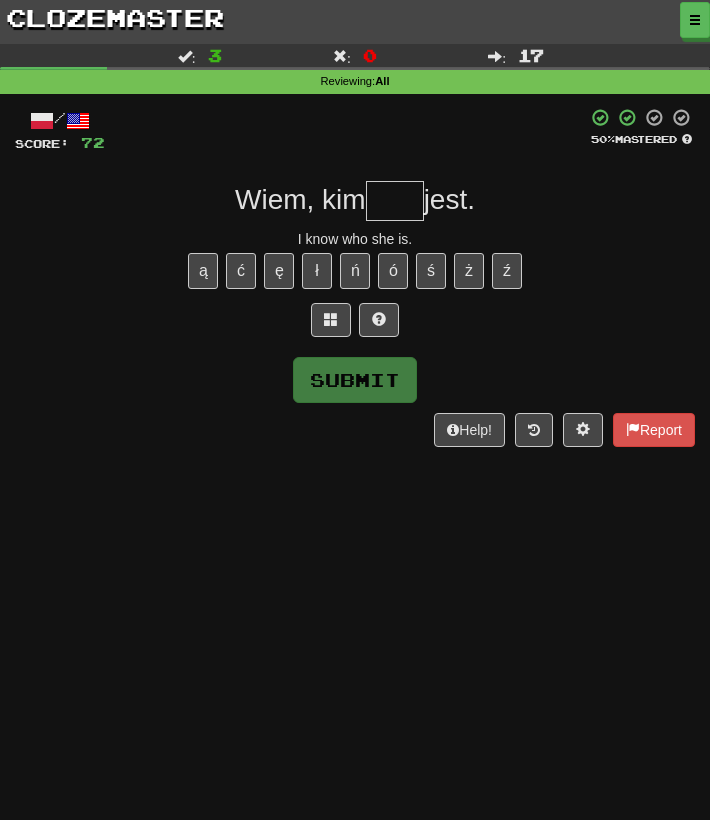 type on "*" 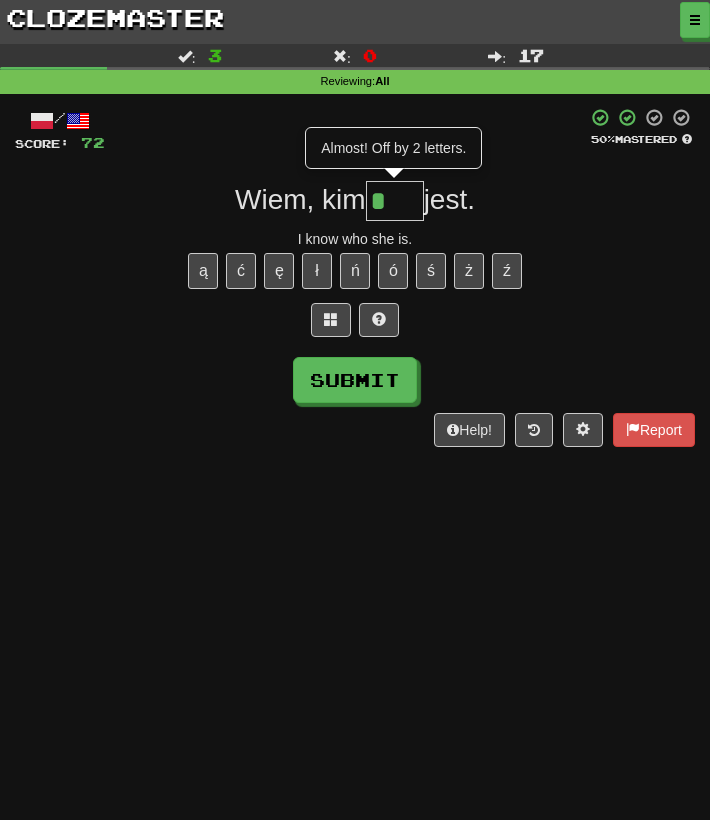 type on "***" 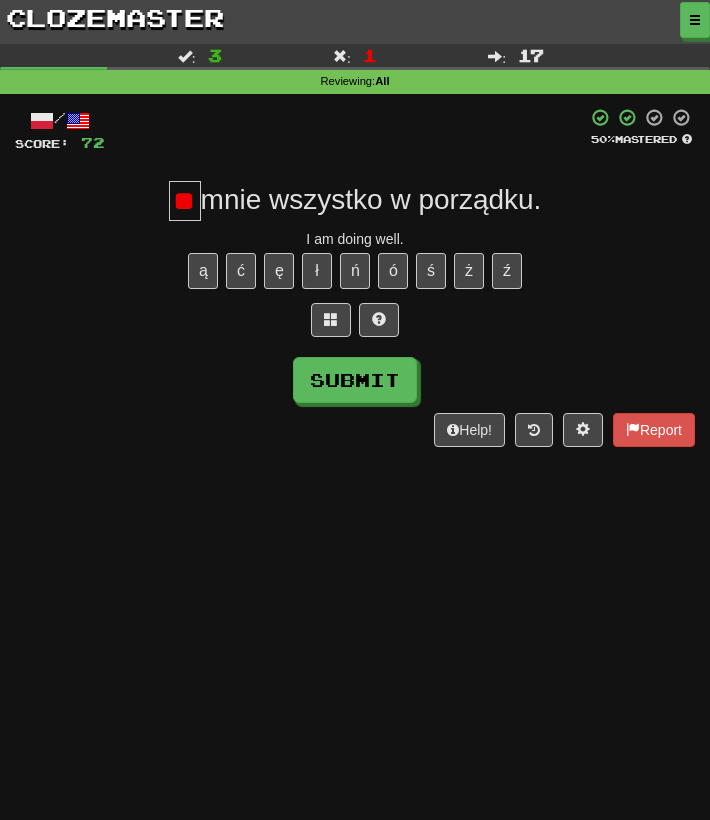 type on "*" 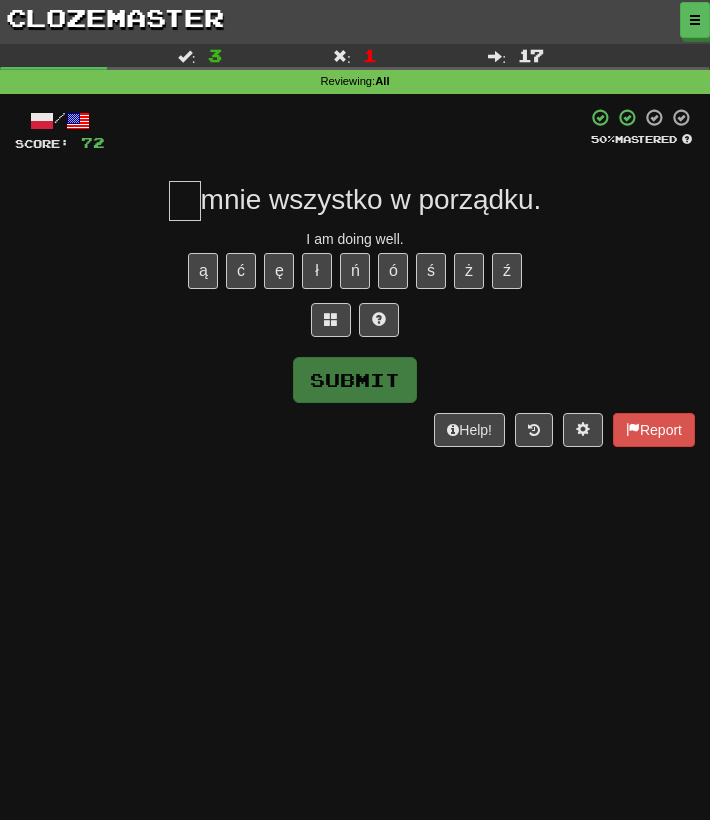 type on "*" 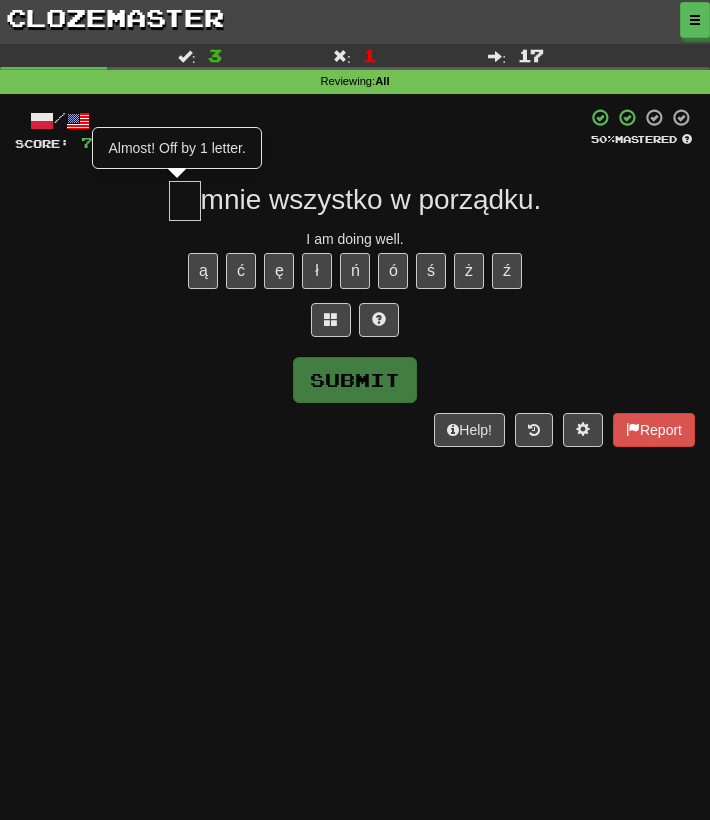 type on "*" 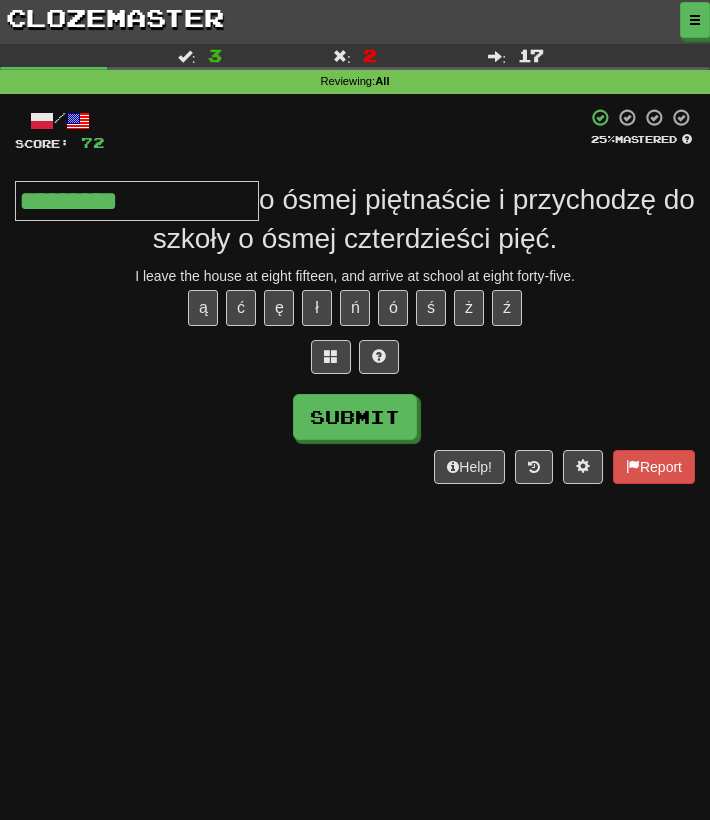 type on "**********" 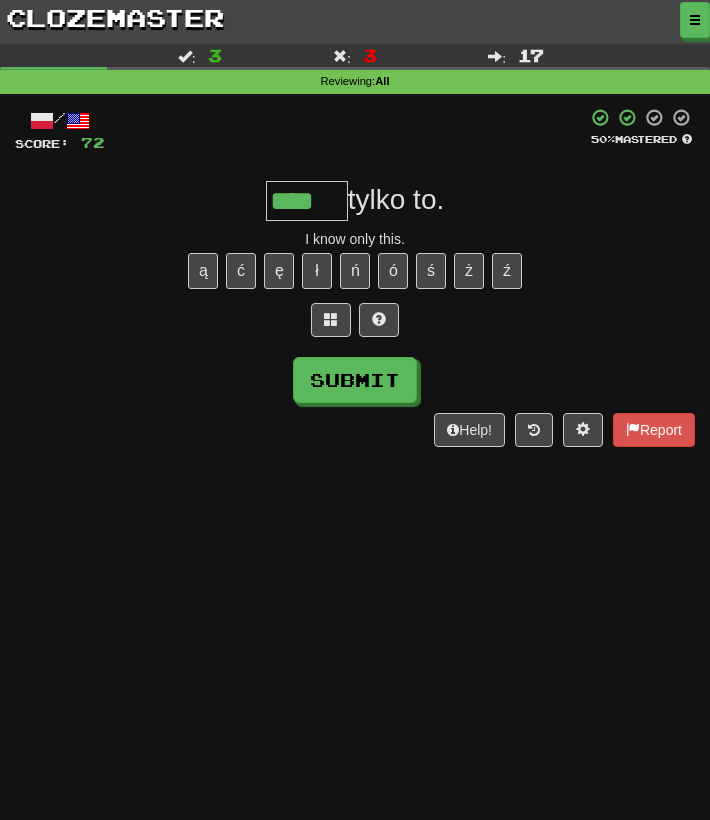 type on "****" 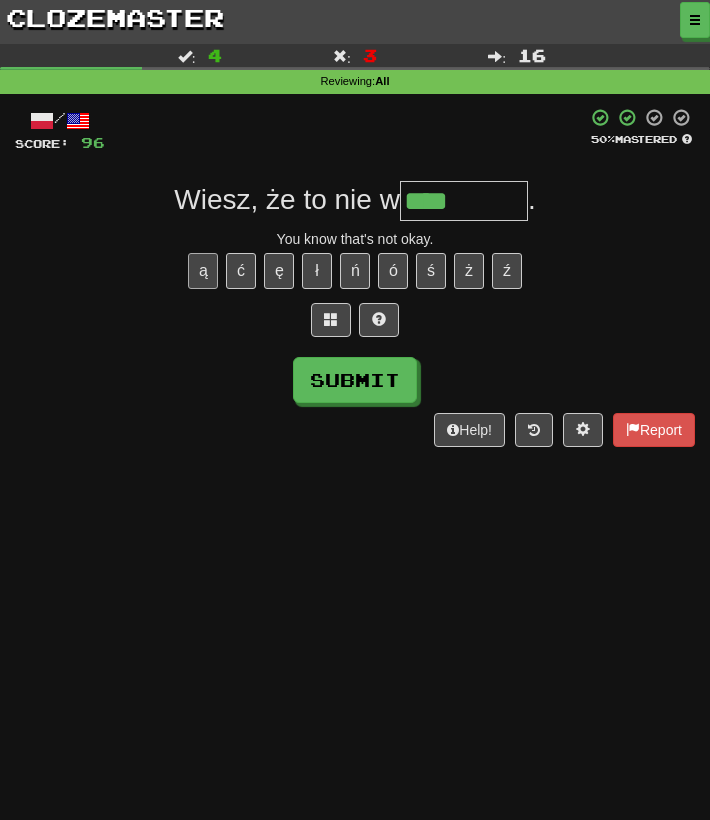 click on "ą" at bounding box center (203, 271) 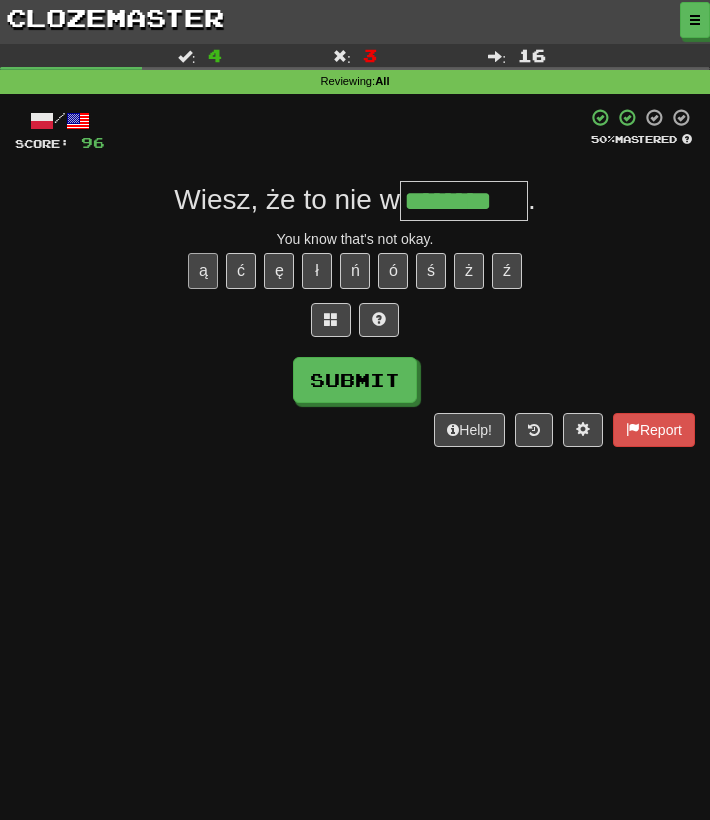 type on "********" 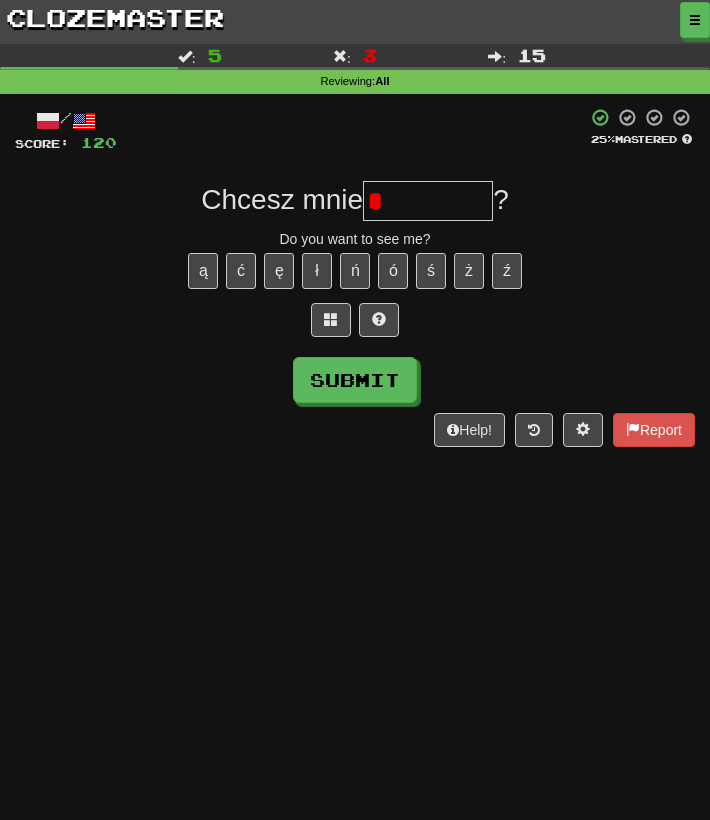 type on "********" 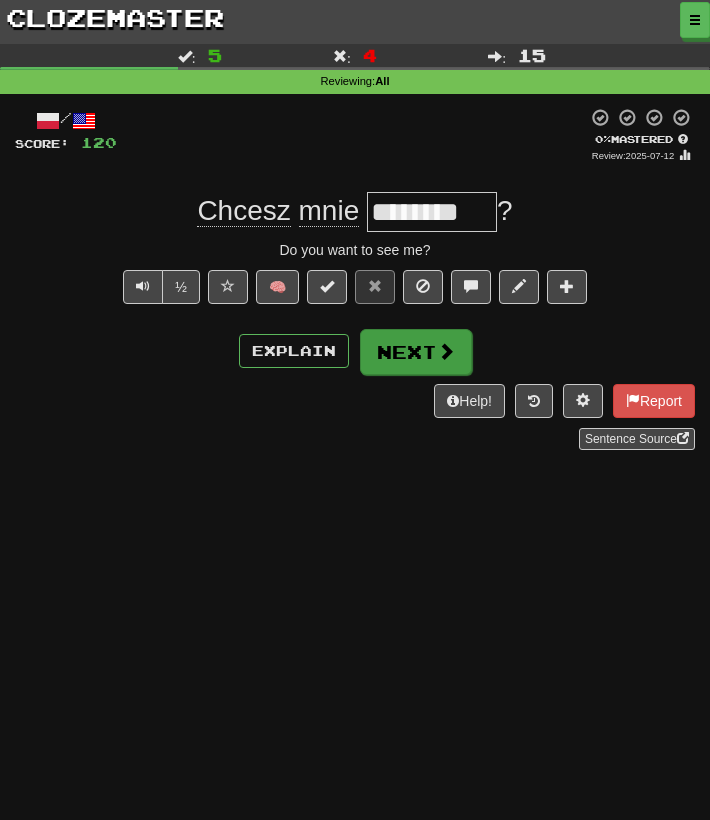click on "Next" at bounding box center [416, 352] 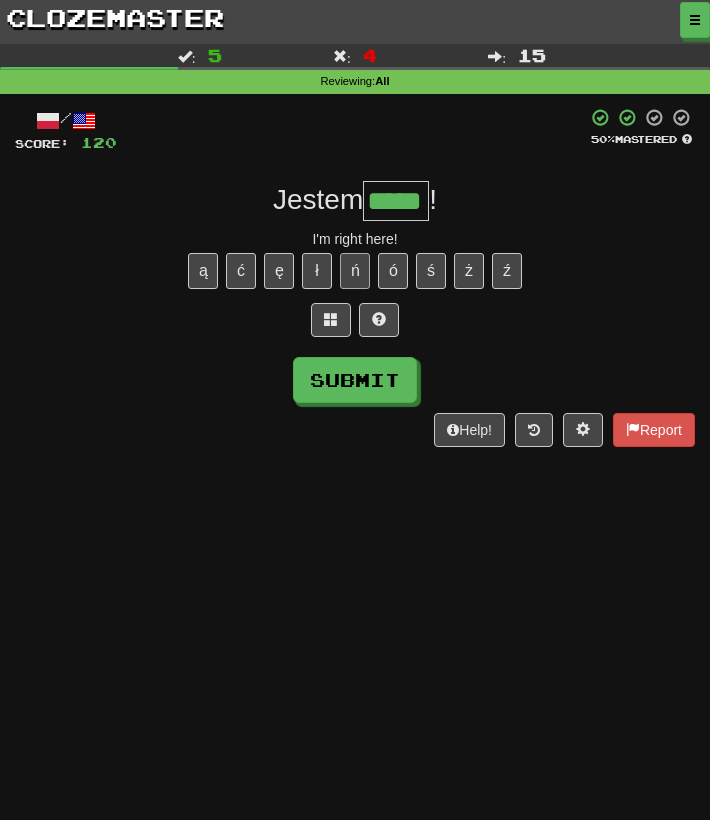 type on "*****" 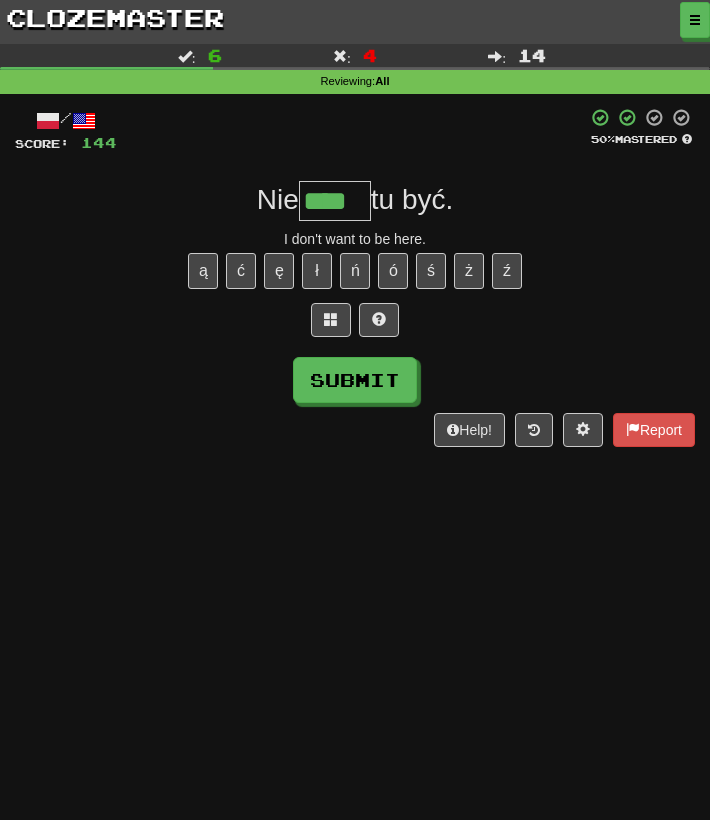 type on "****" 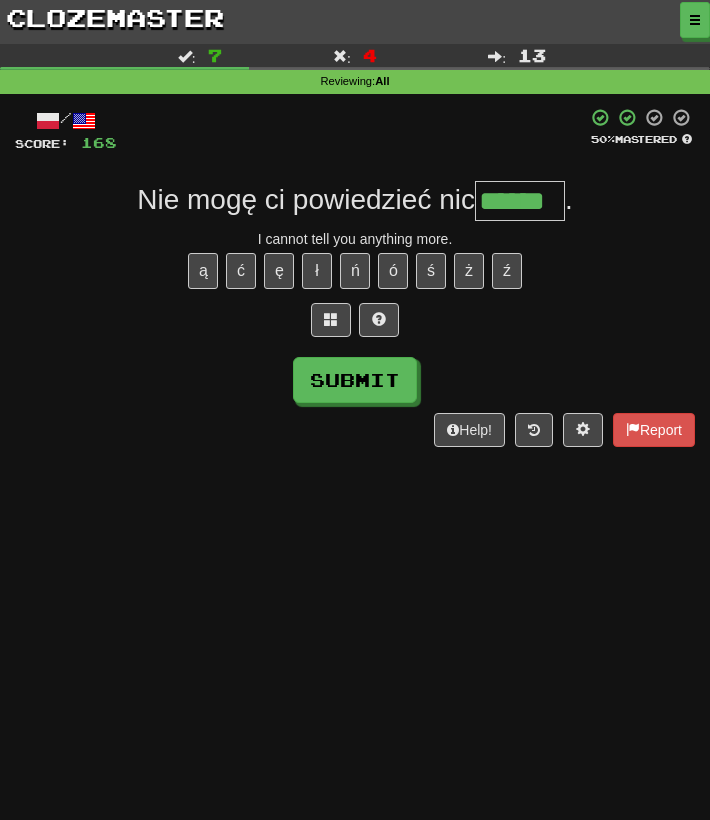 type on "******" 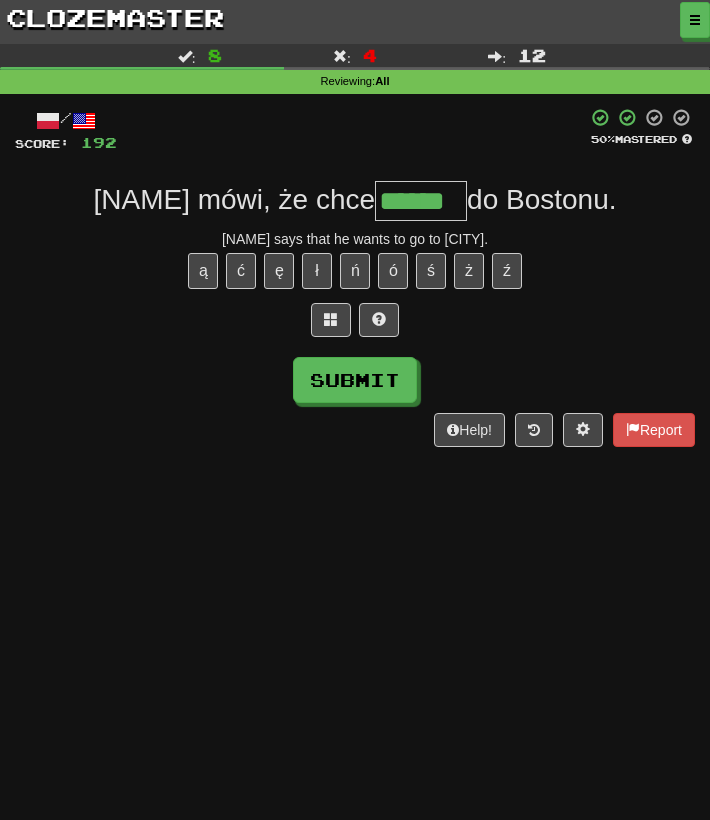 type on "******" 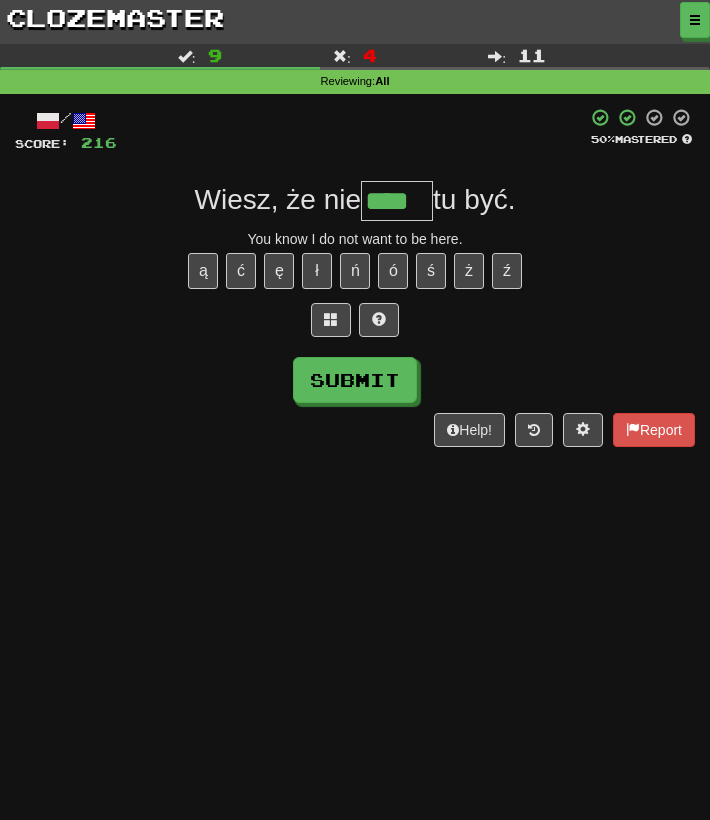 type on "****" 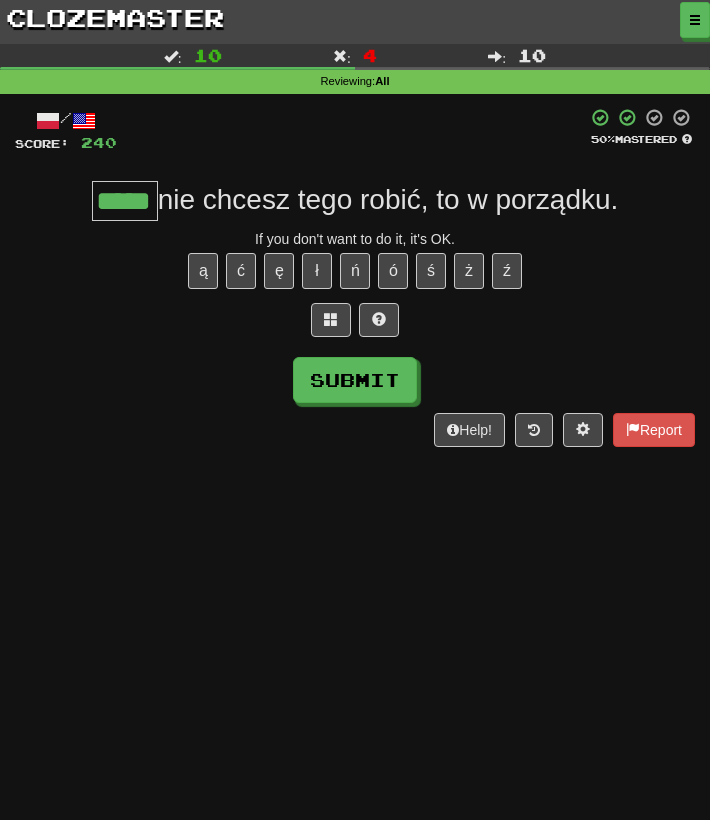 type on "*****" 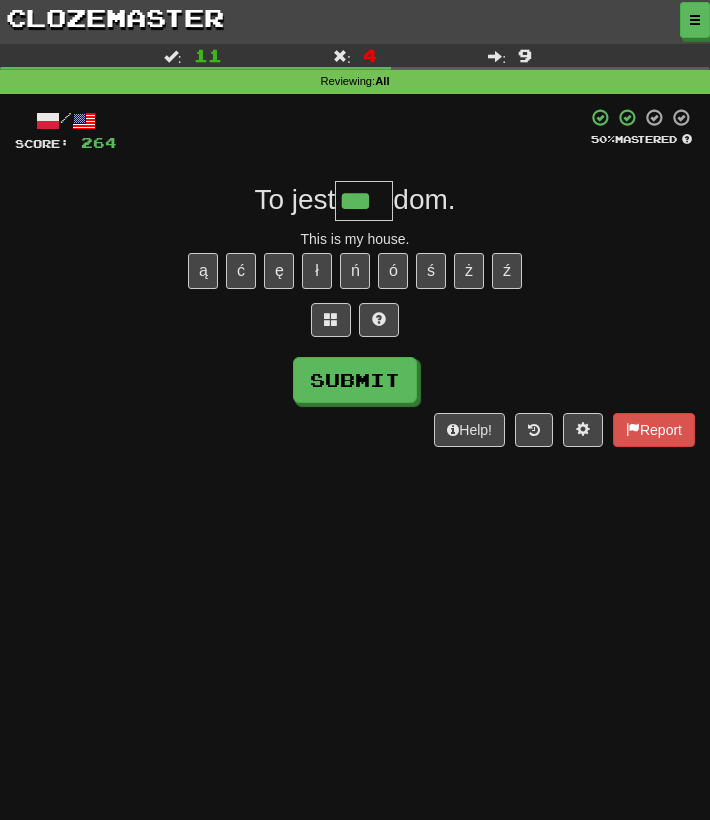 type on "***" 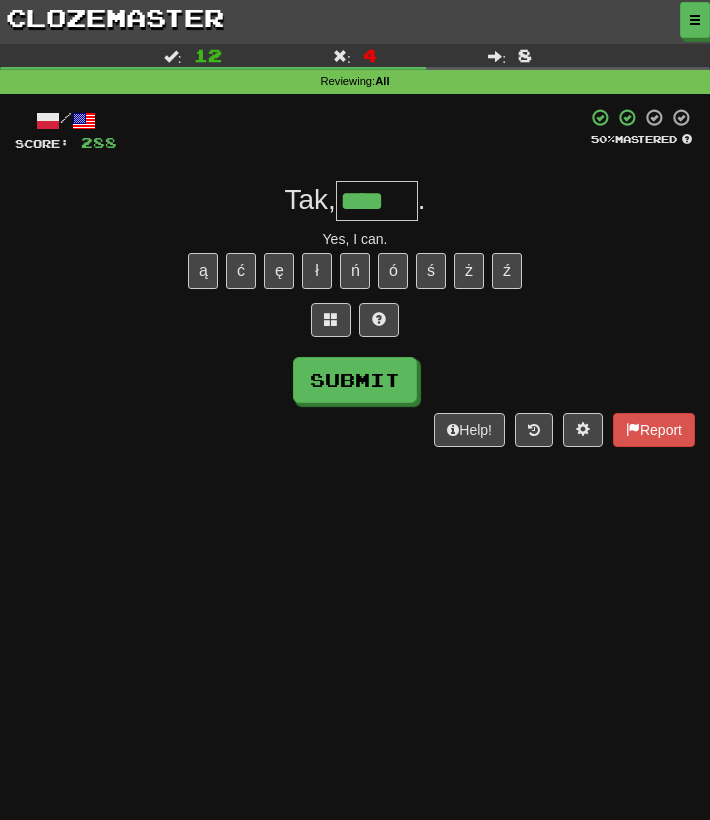 type on "****" 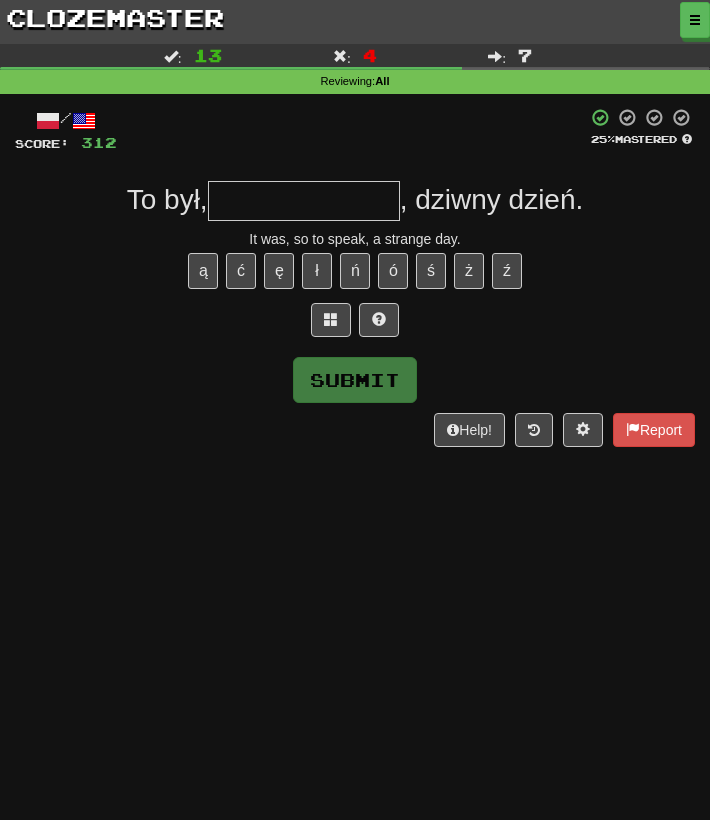 type on "*" 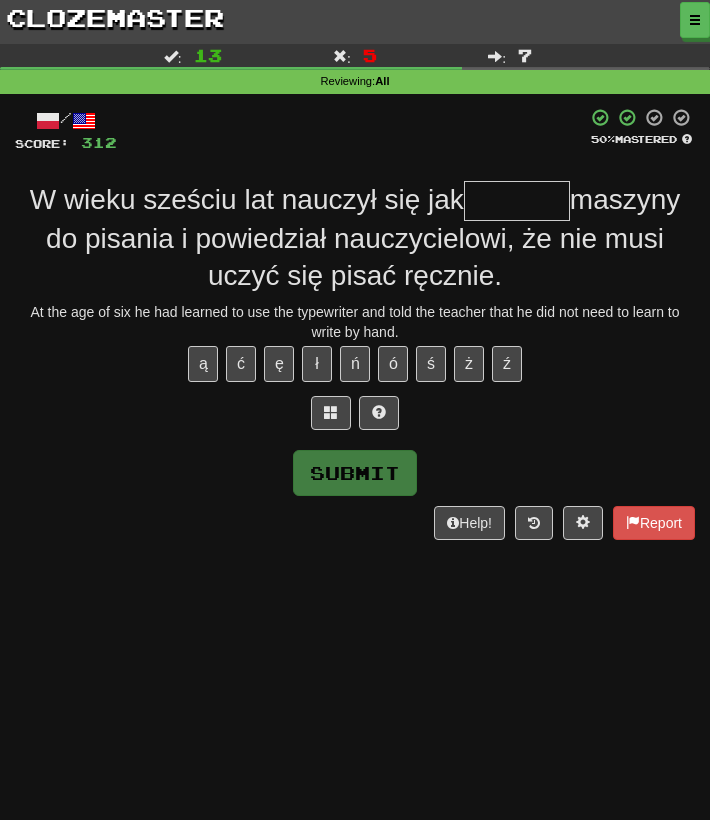 type on "*" 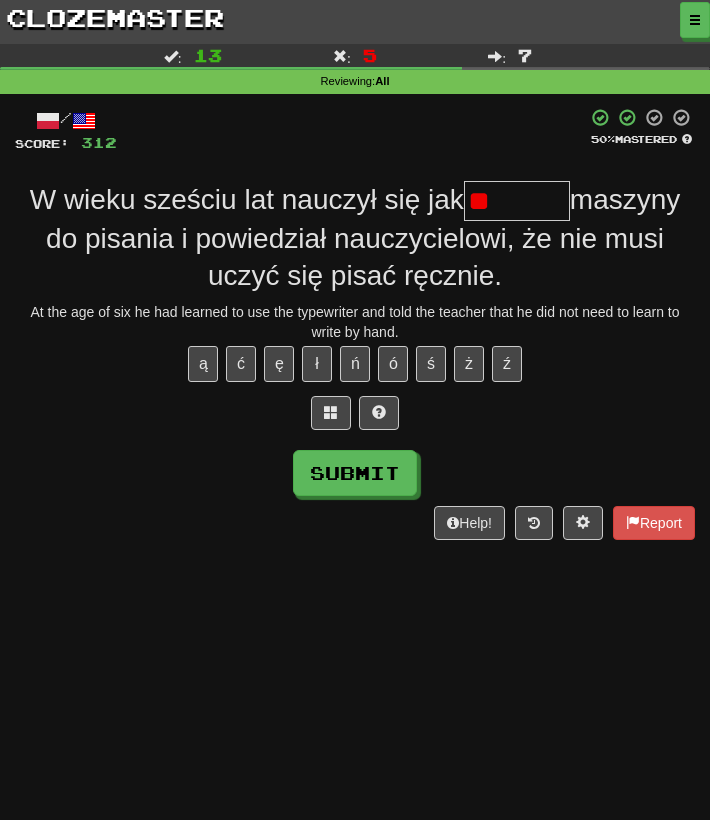 type on "******" 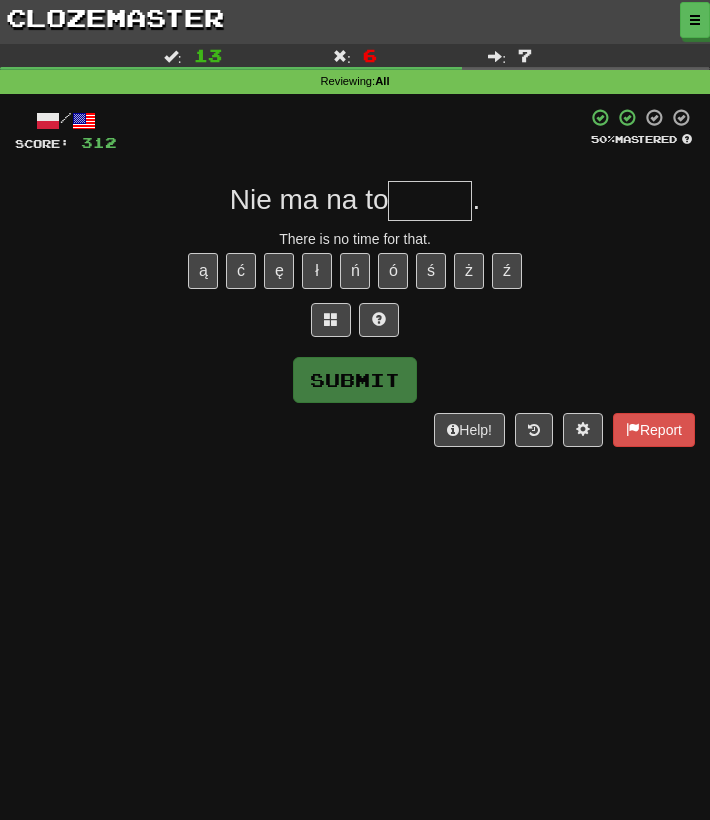 type on "*" 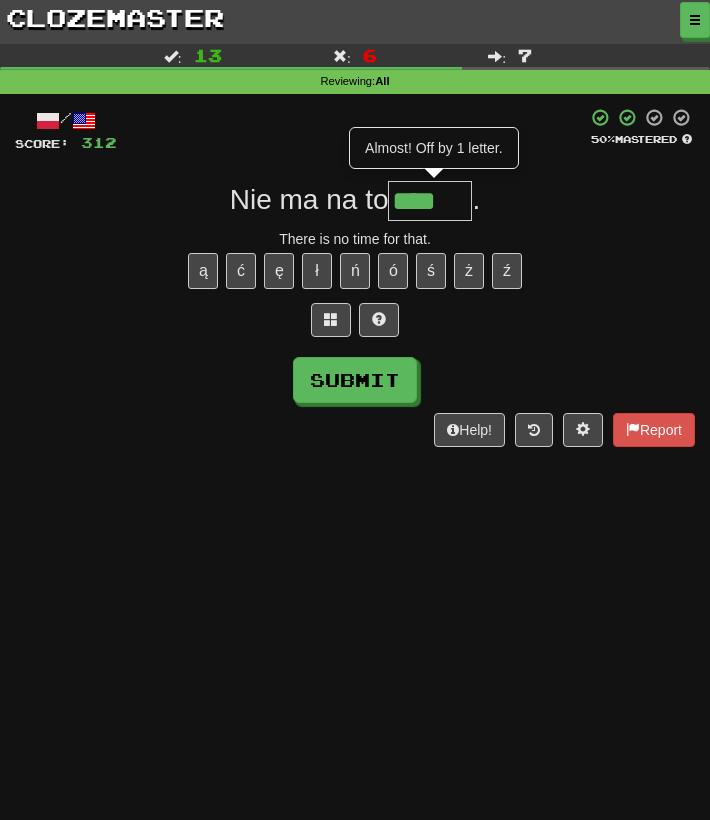 type on "*****" 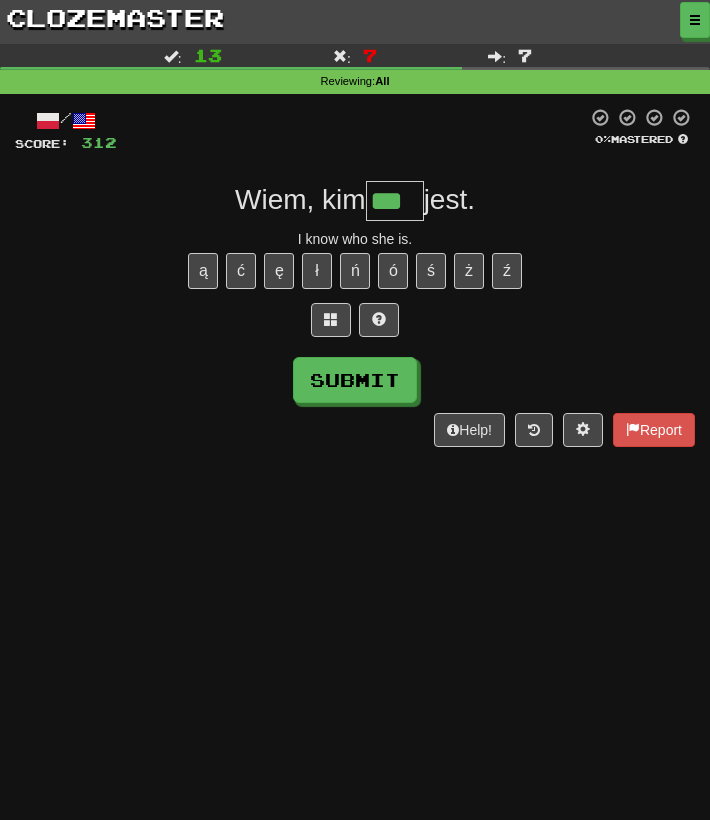type on "***" 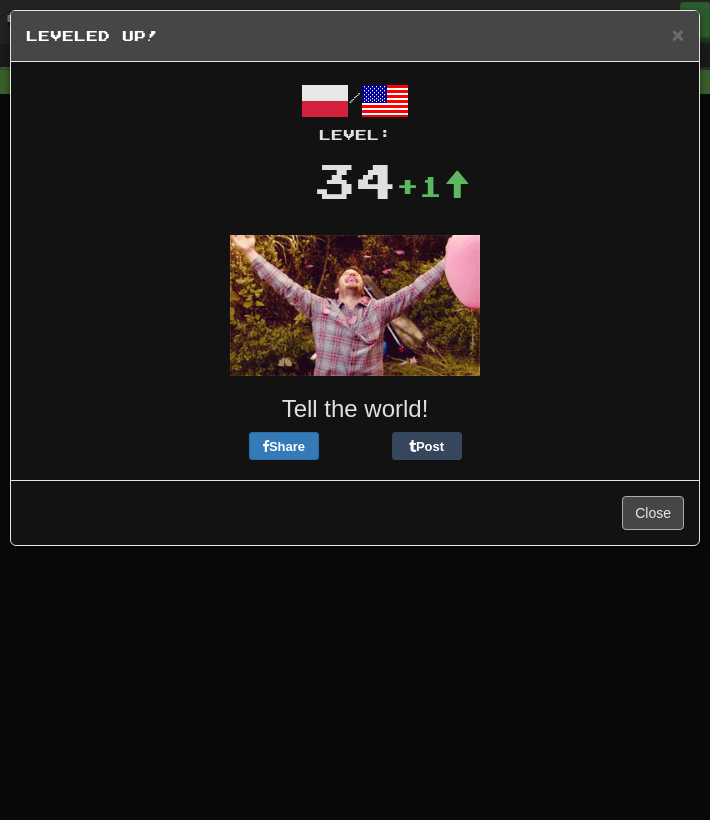 click on "Close" at bounding box center [653, 513] 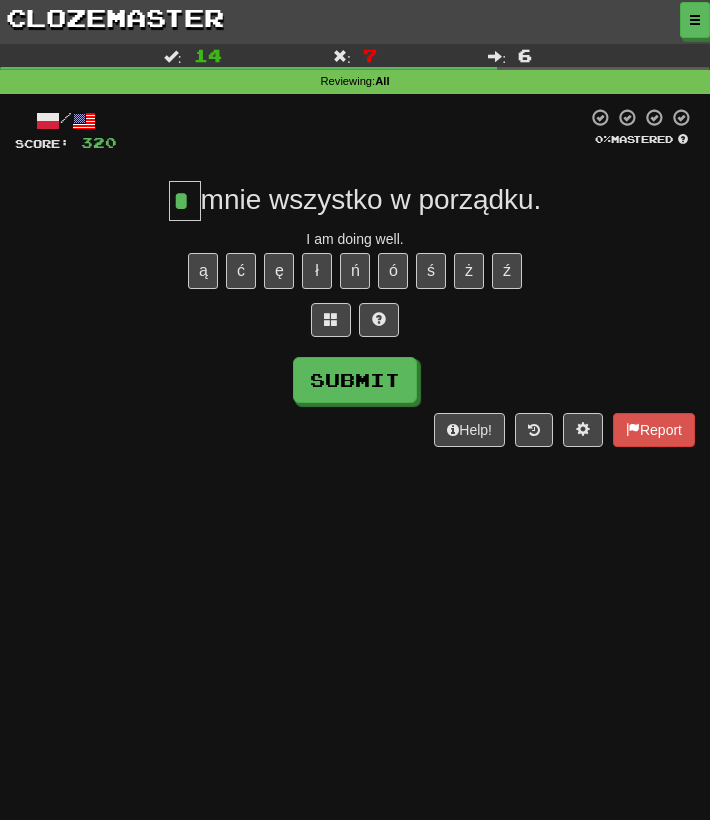 type on "*" 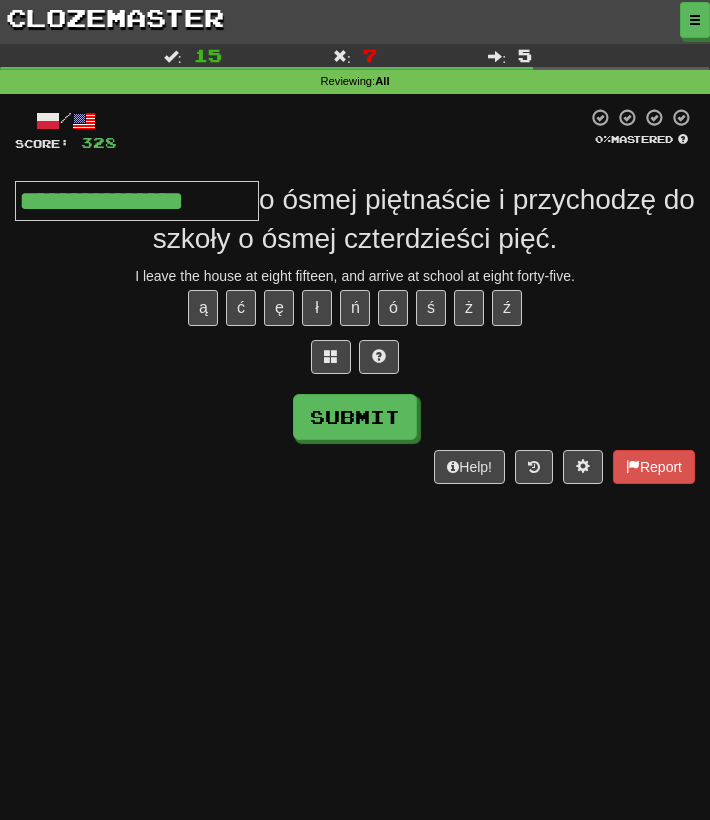 type on "**********" 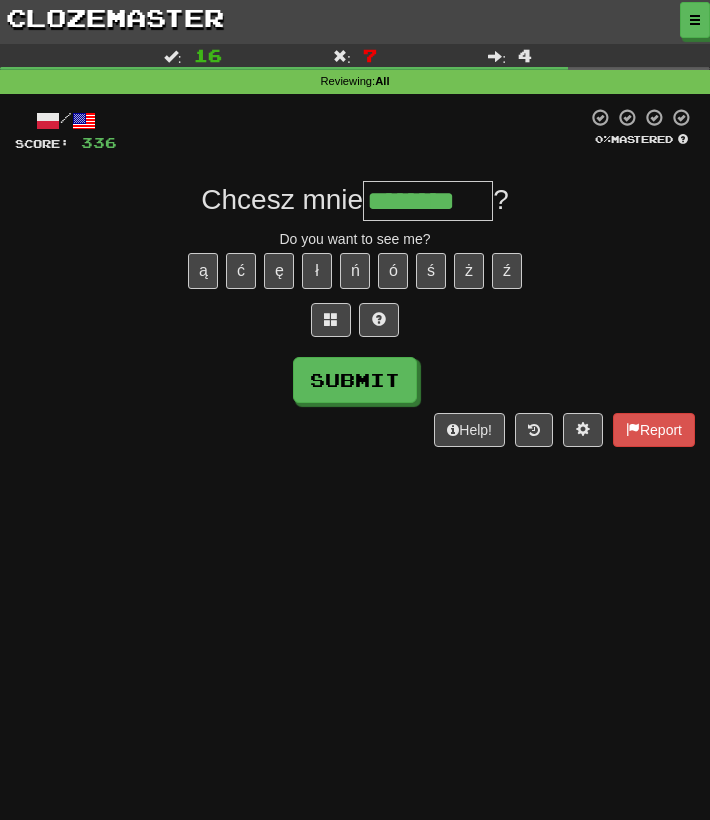 type on "********" 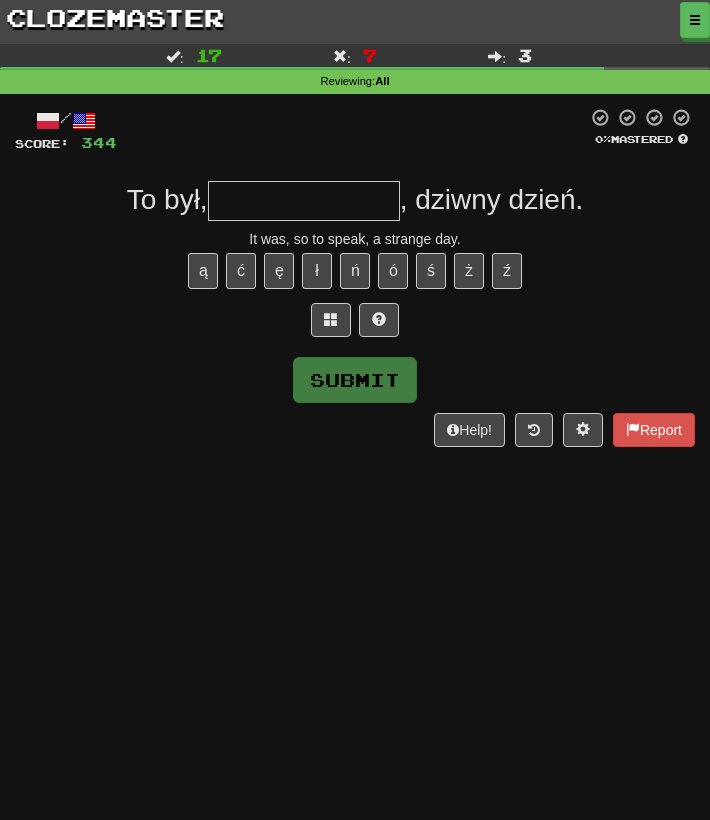 type on "*" 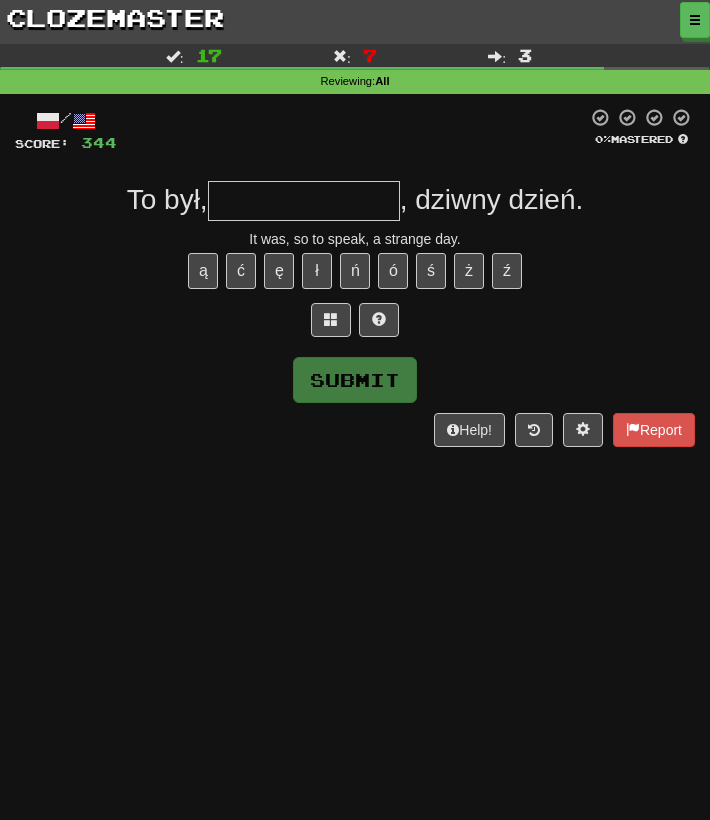 type on "*" 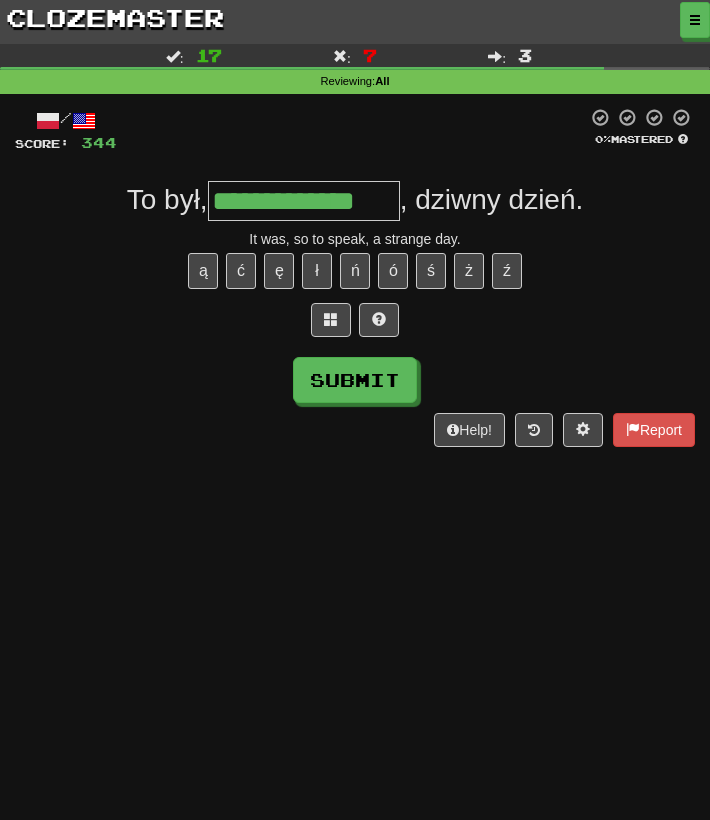 type on "**********" 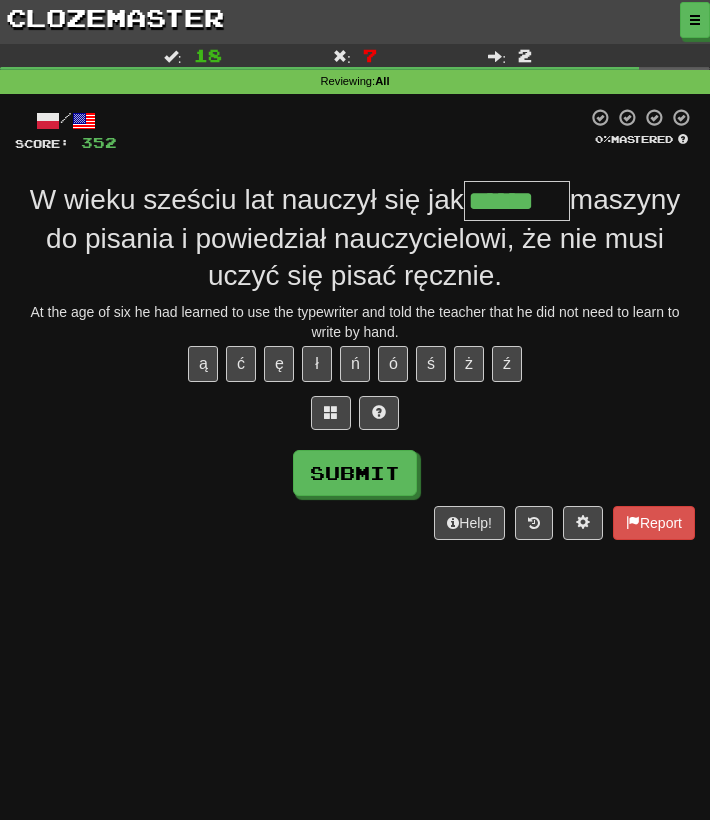 type on "******" 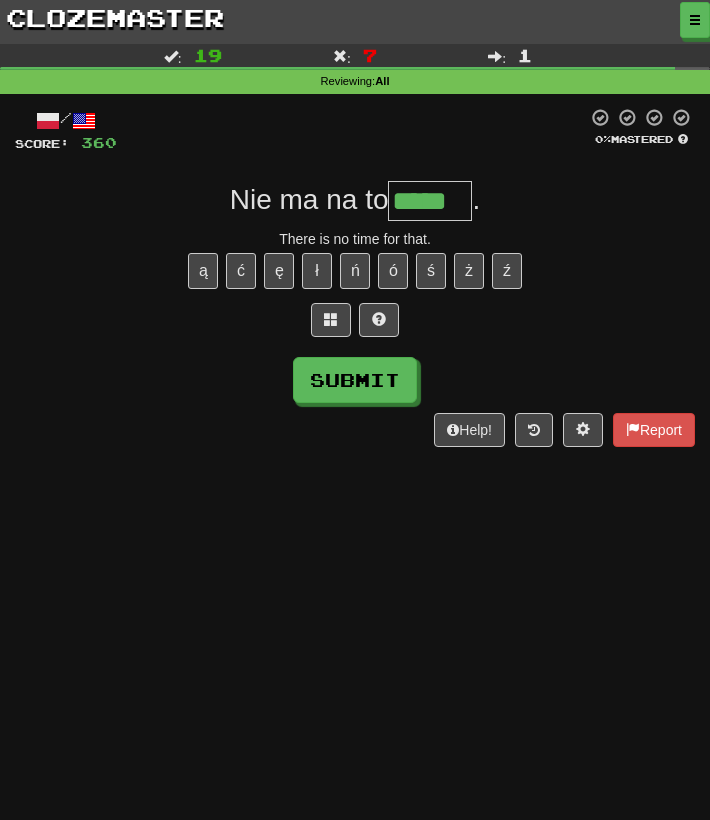 type on "*****" 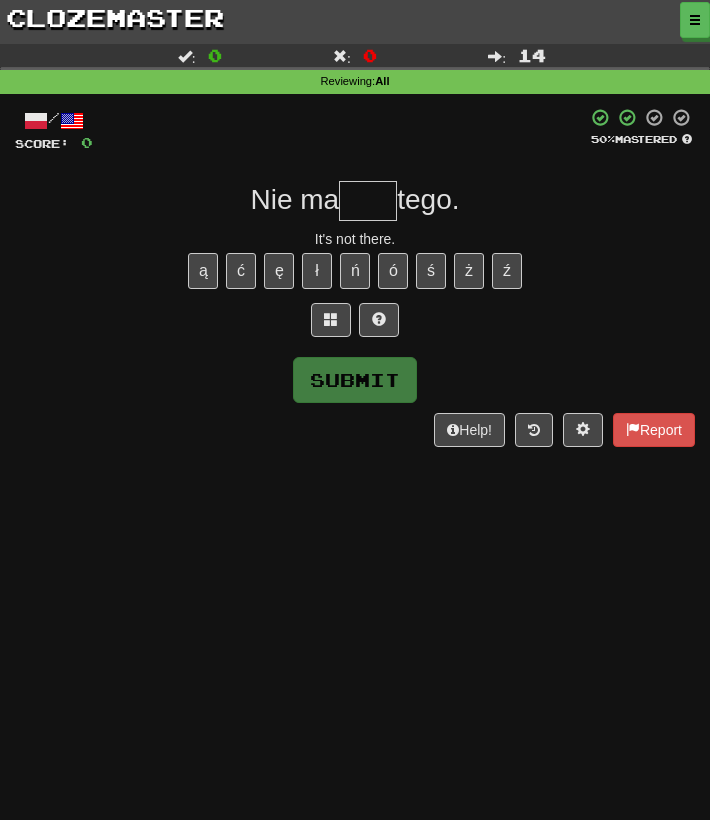 click at bounding box center (368, 201) 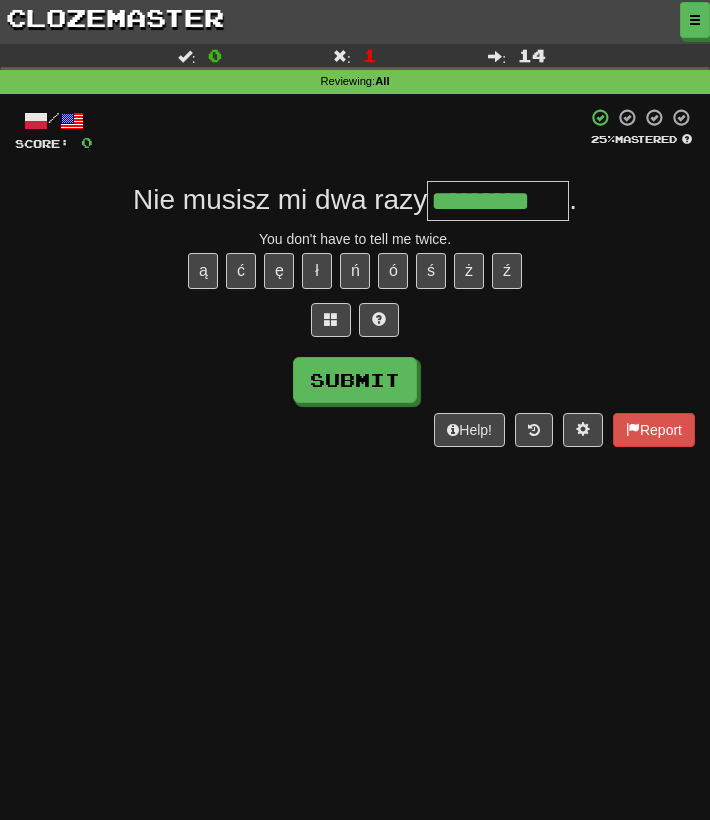 type on "*********" 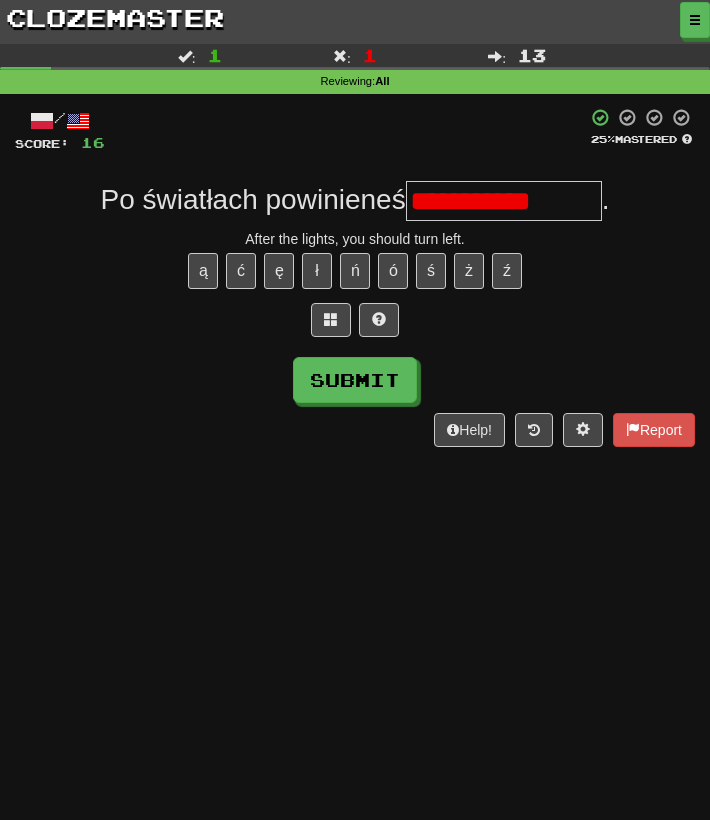 type on "**********" 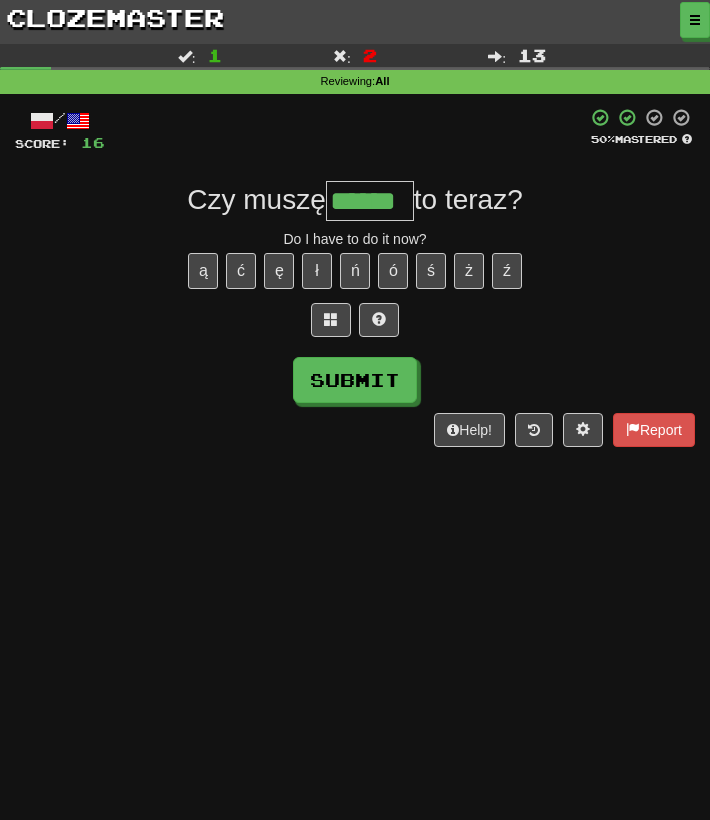 type on "******" 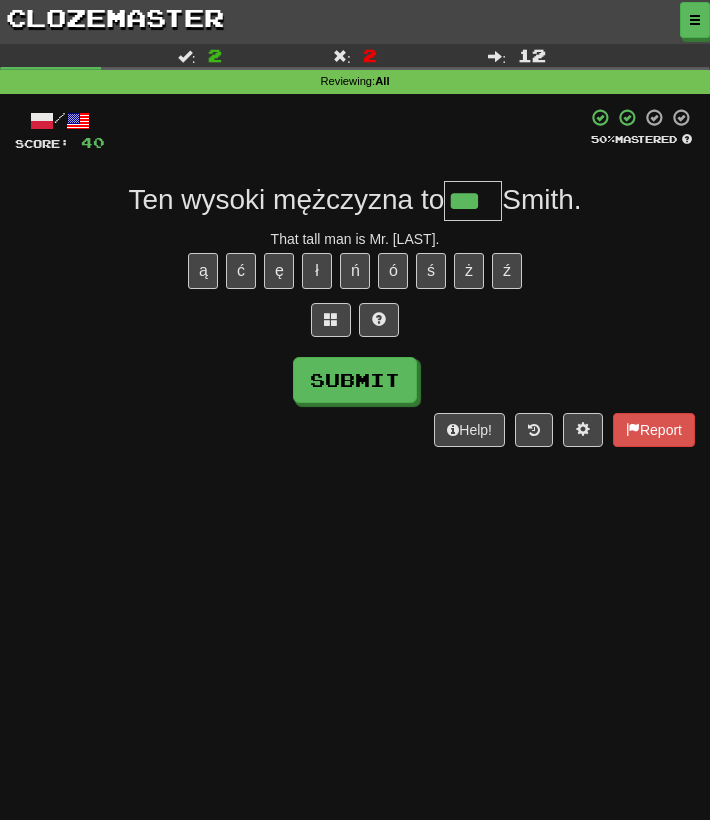 type on "***" 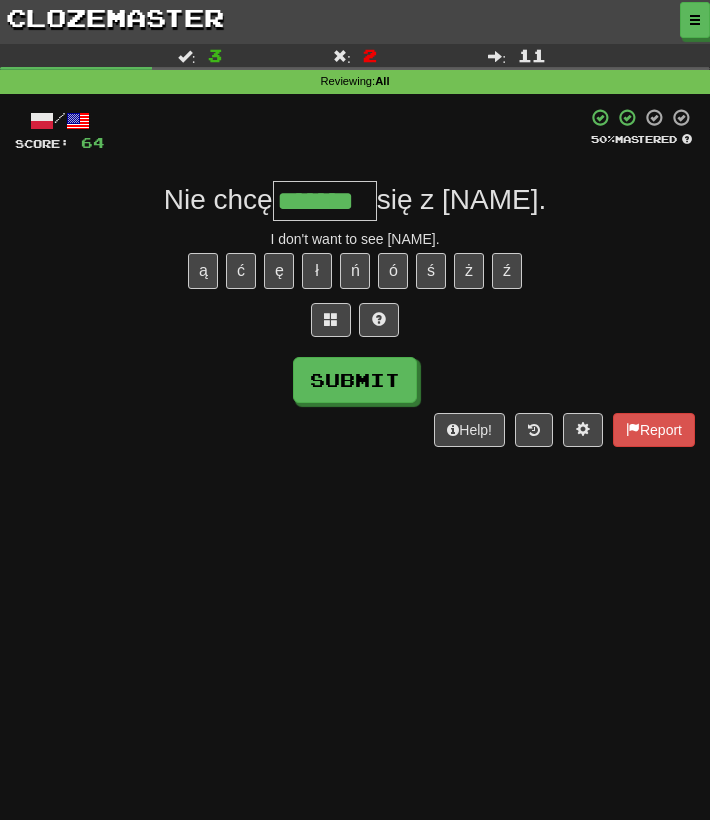 type on "*******" 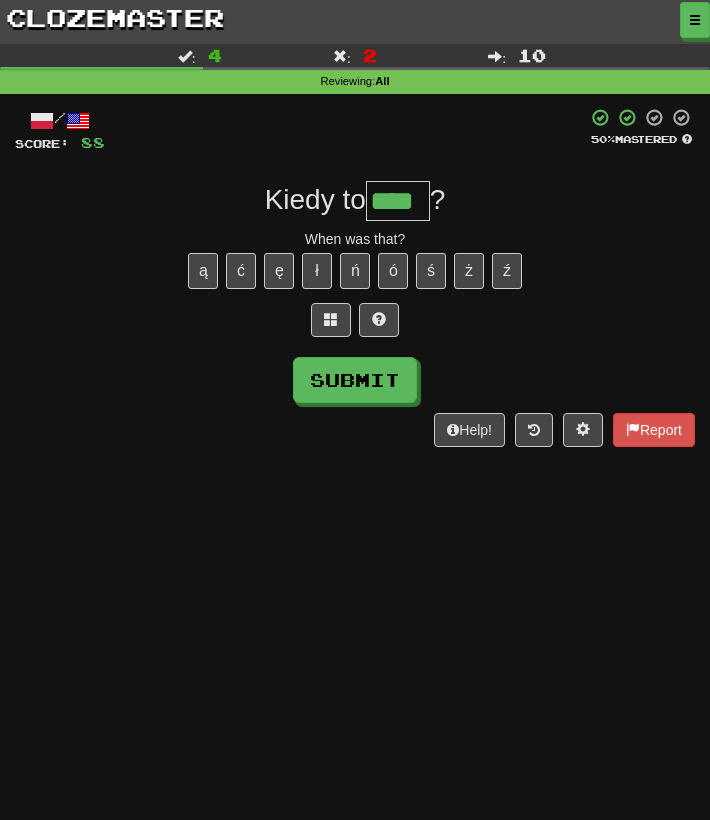 type on "****" 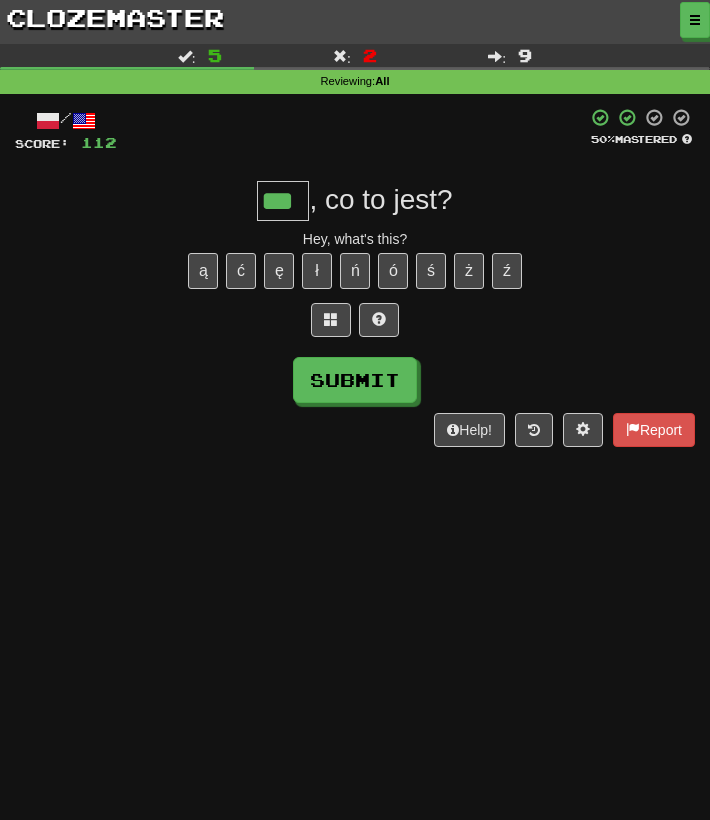 type on "***" 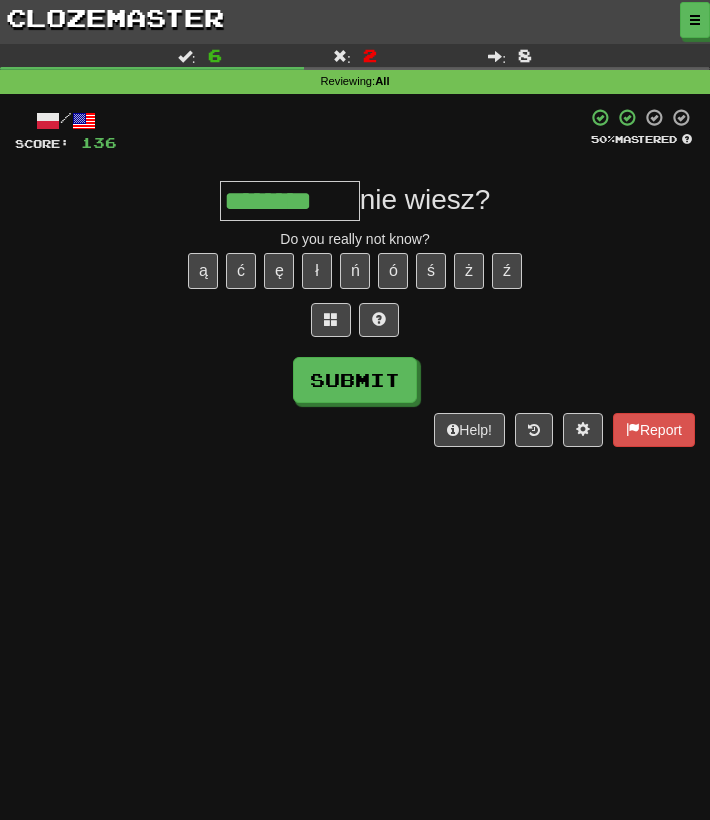 type on "********" 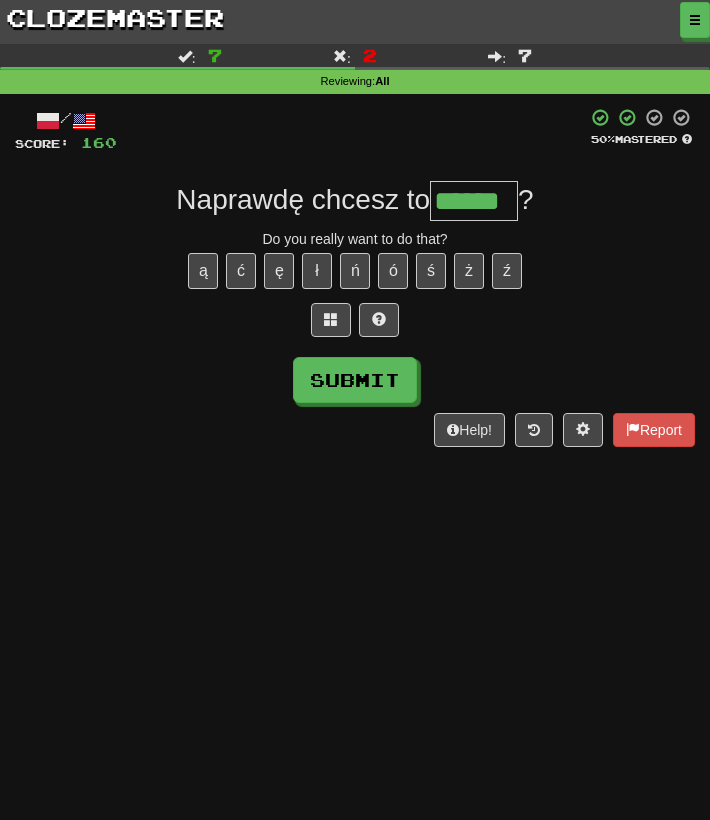 type on "******" 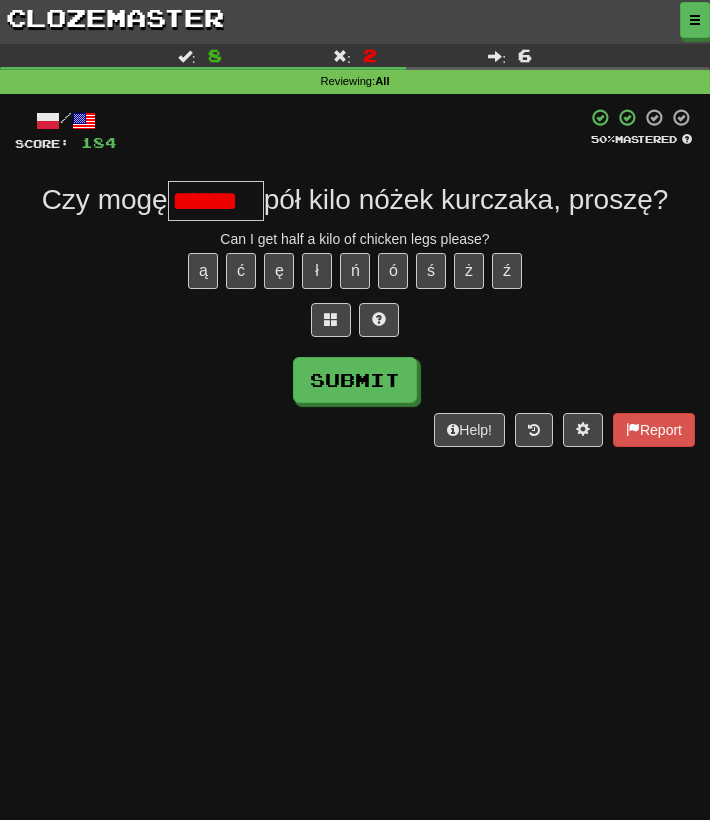 type on "******" 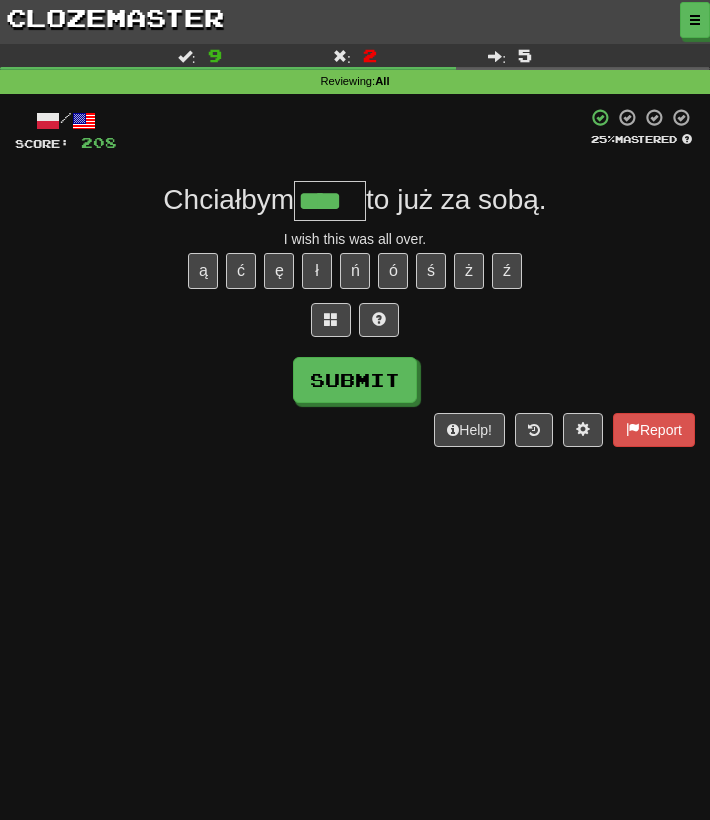 type on "****" 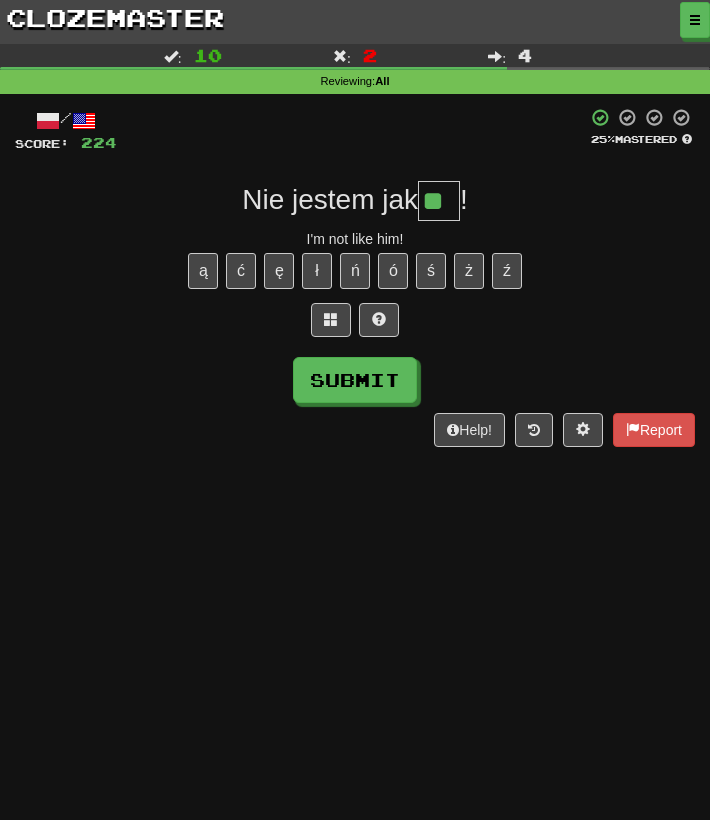 type on "**" 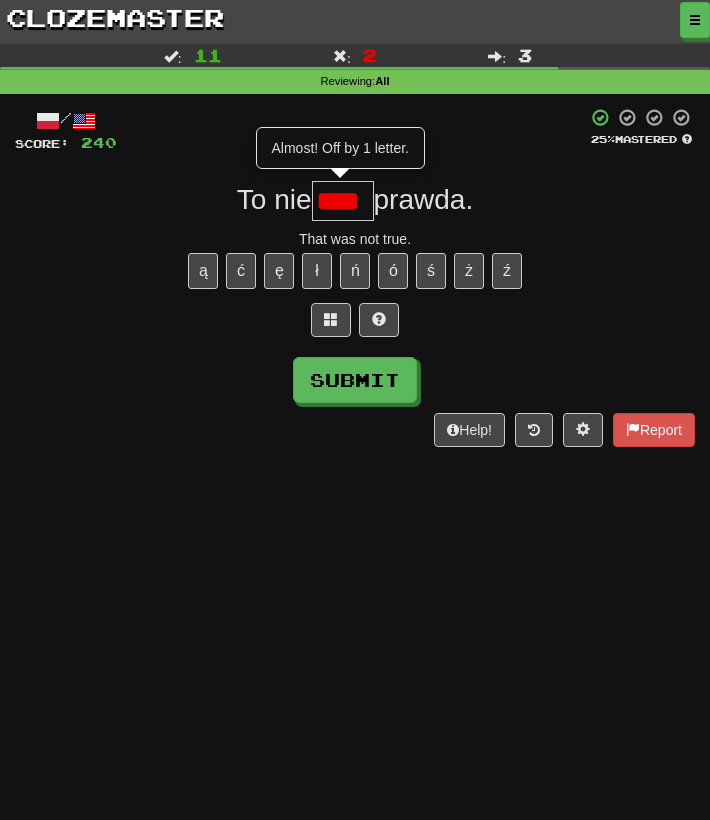 type on "****" 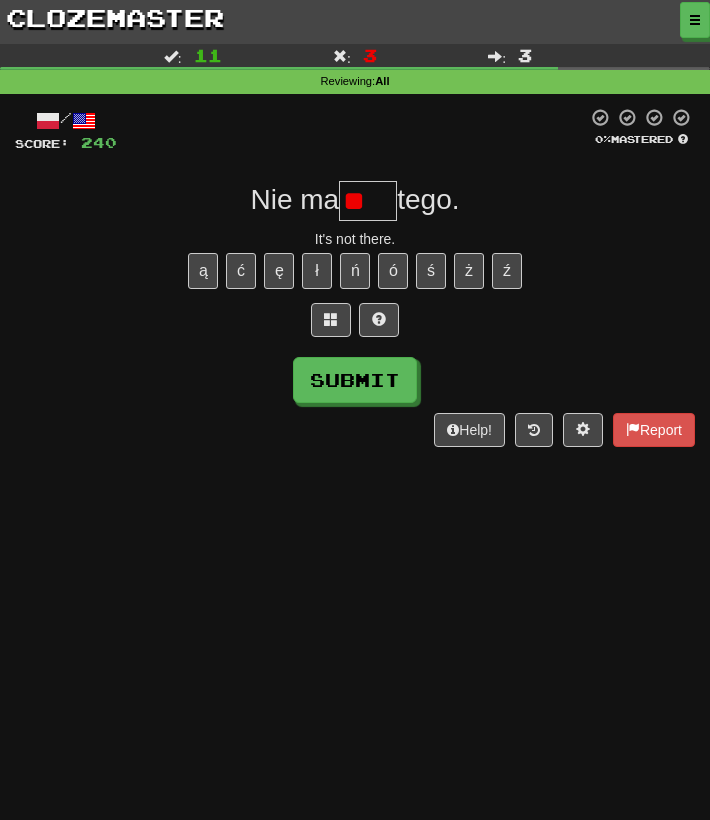 type on "*" 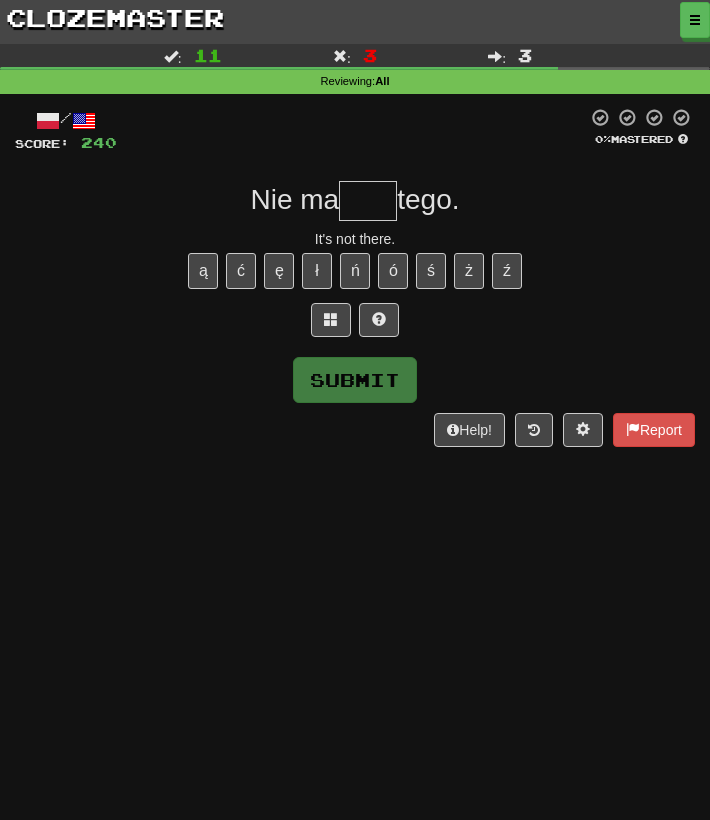 type on "***" 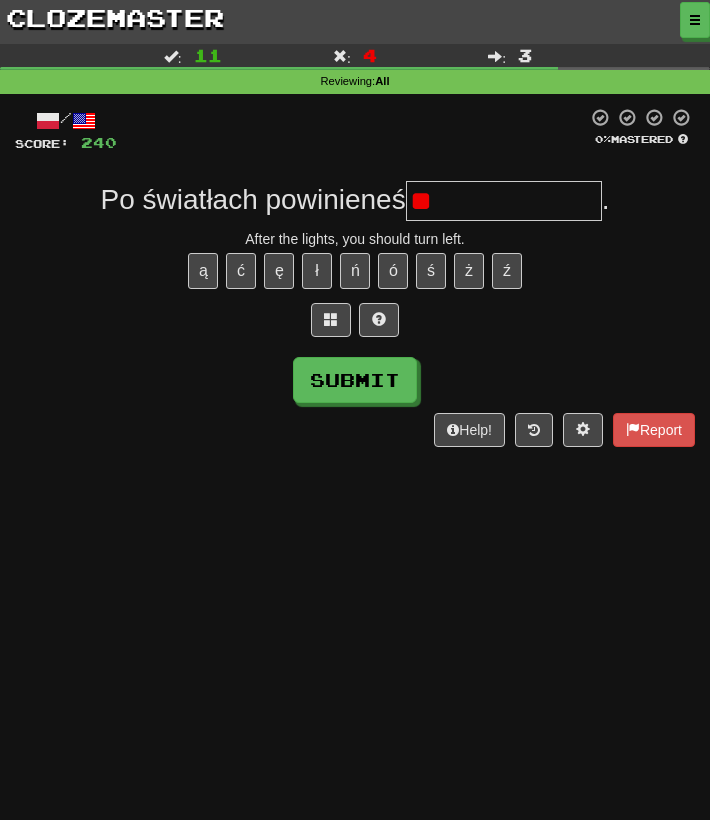 type on "*" 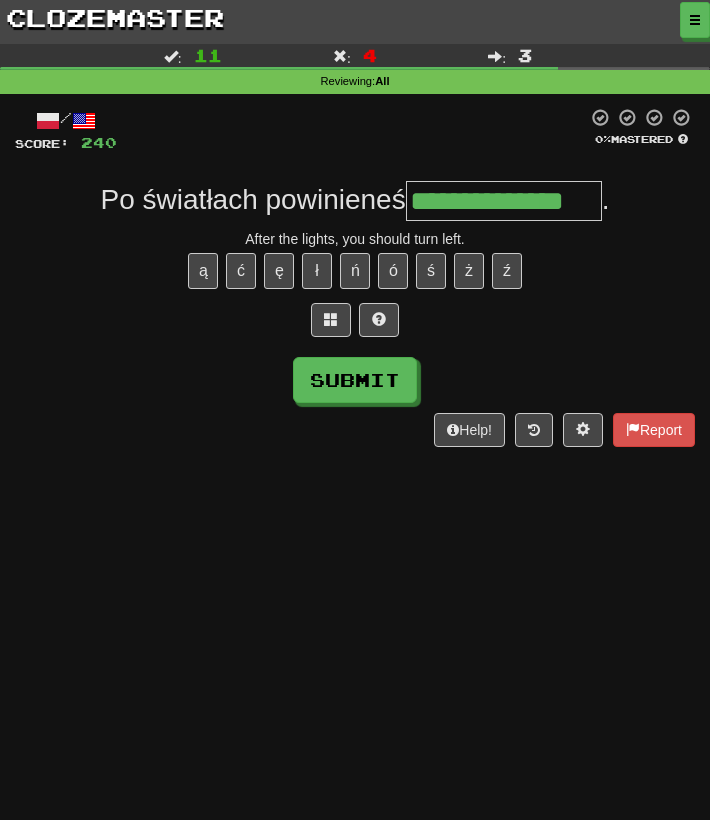 type on "**********" 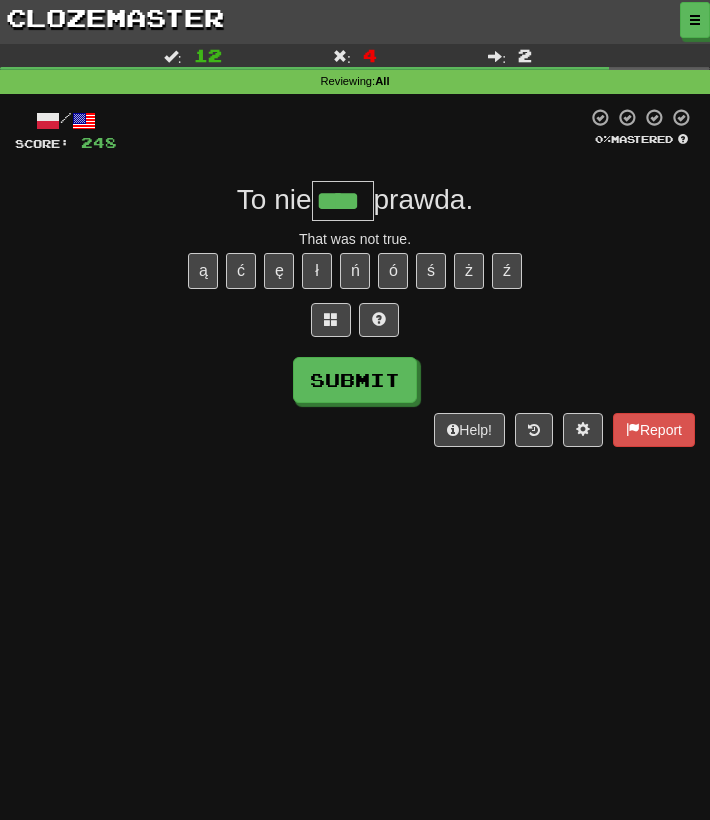 type on "****" 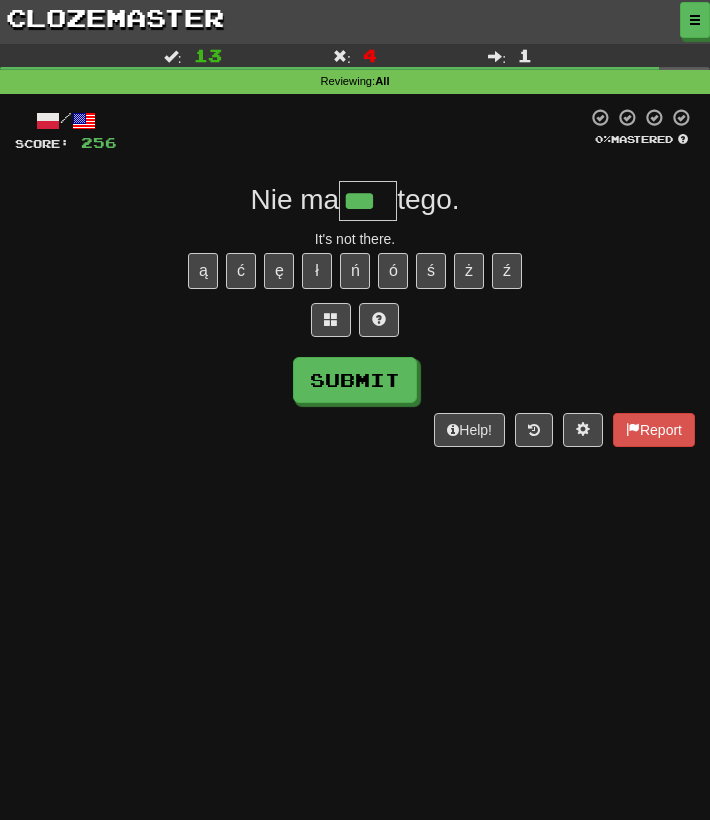 type on "***" 